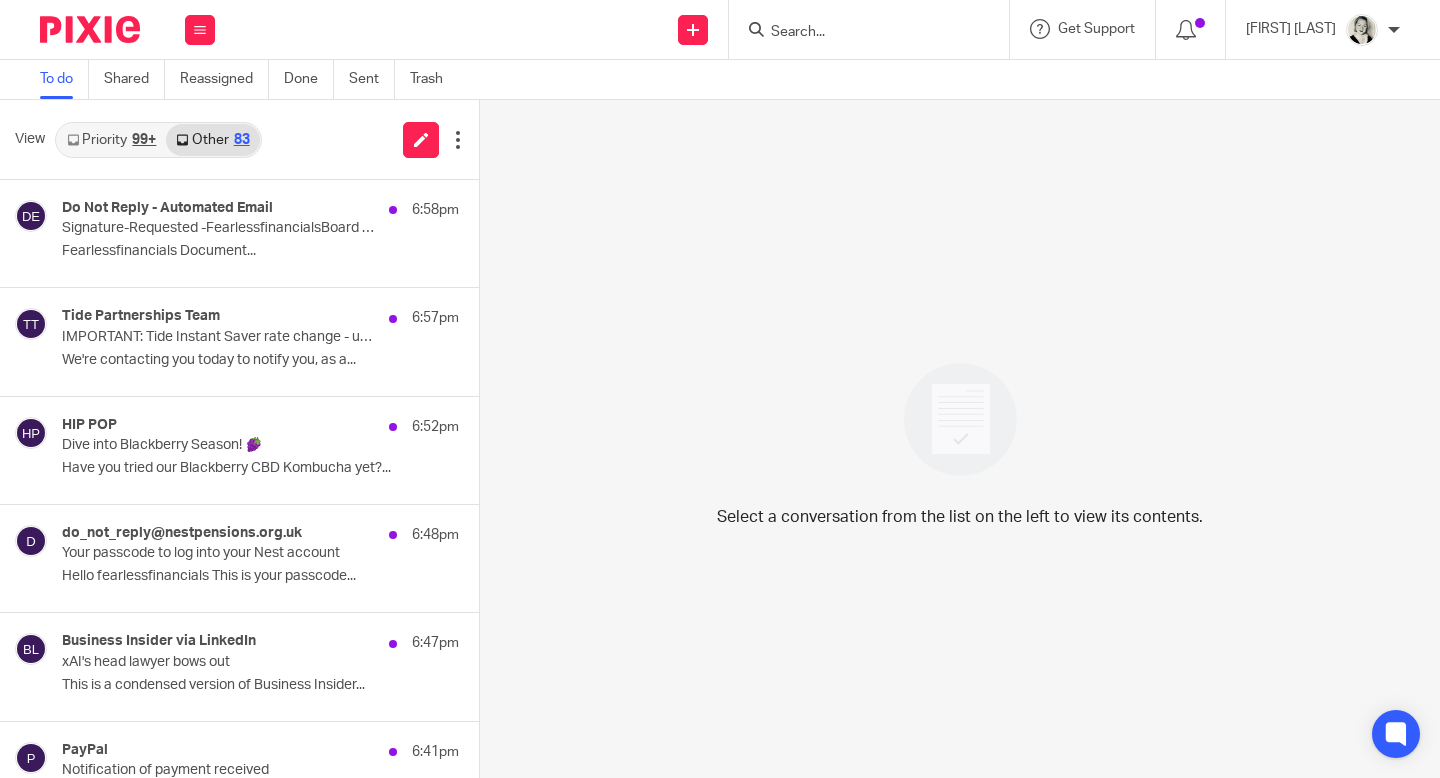 scroll, scrollTop: 0, scrollLeft: 0, axis: both 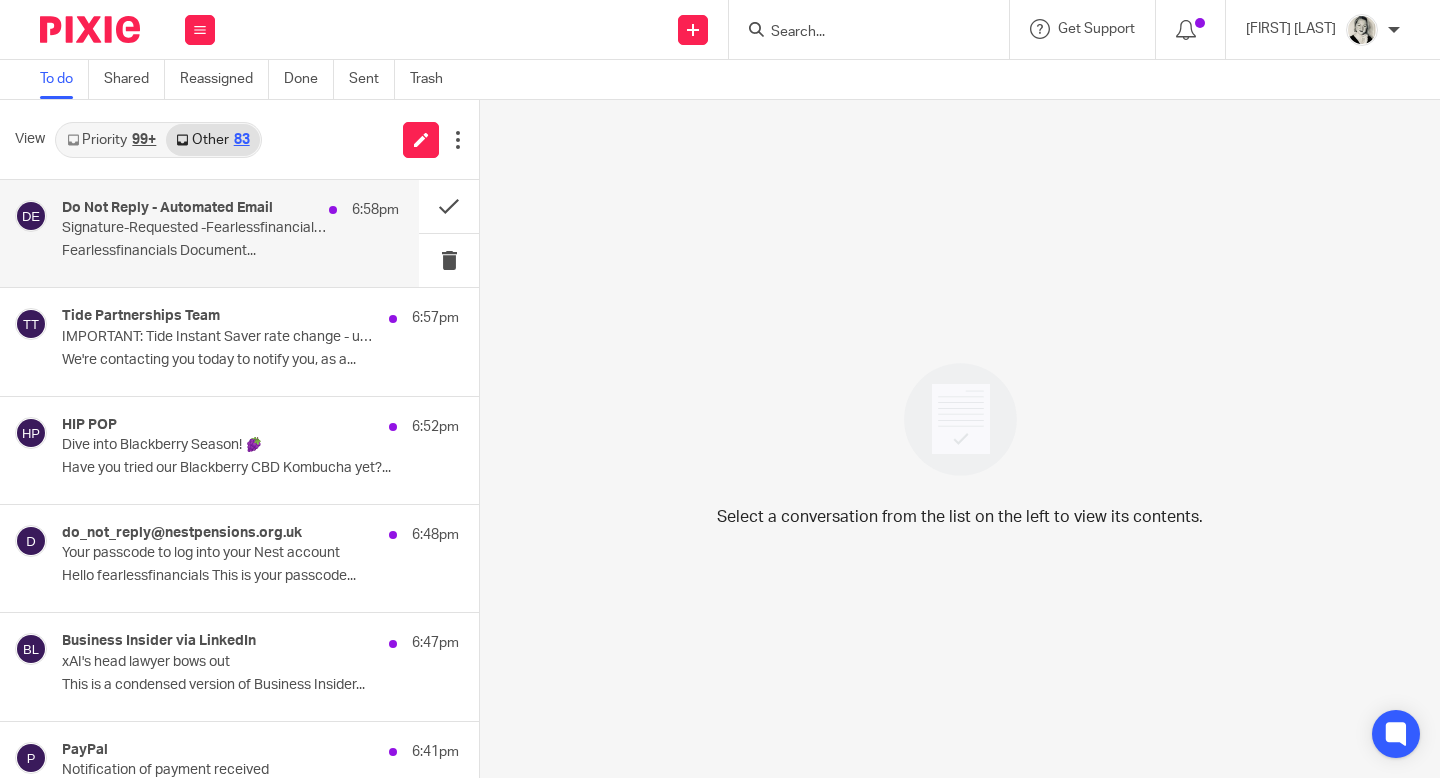click on "Do Not Reply - Automated Email
6:58pm   Signature-Requested -FearlessfinancialsBoard Resolution Draft: Approval, Sign and Return 08/08/2025   <[EMAIL]>   Fearlessfinancials Document..." at bounding box center [230, 233] 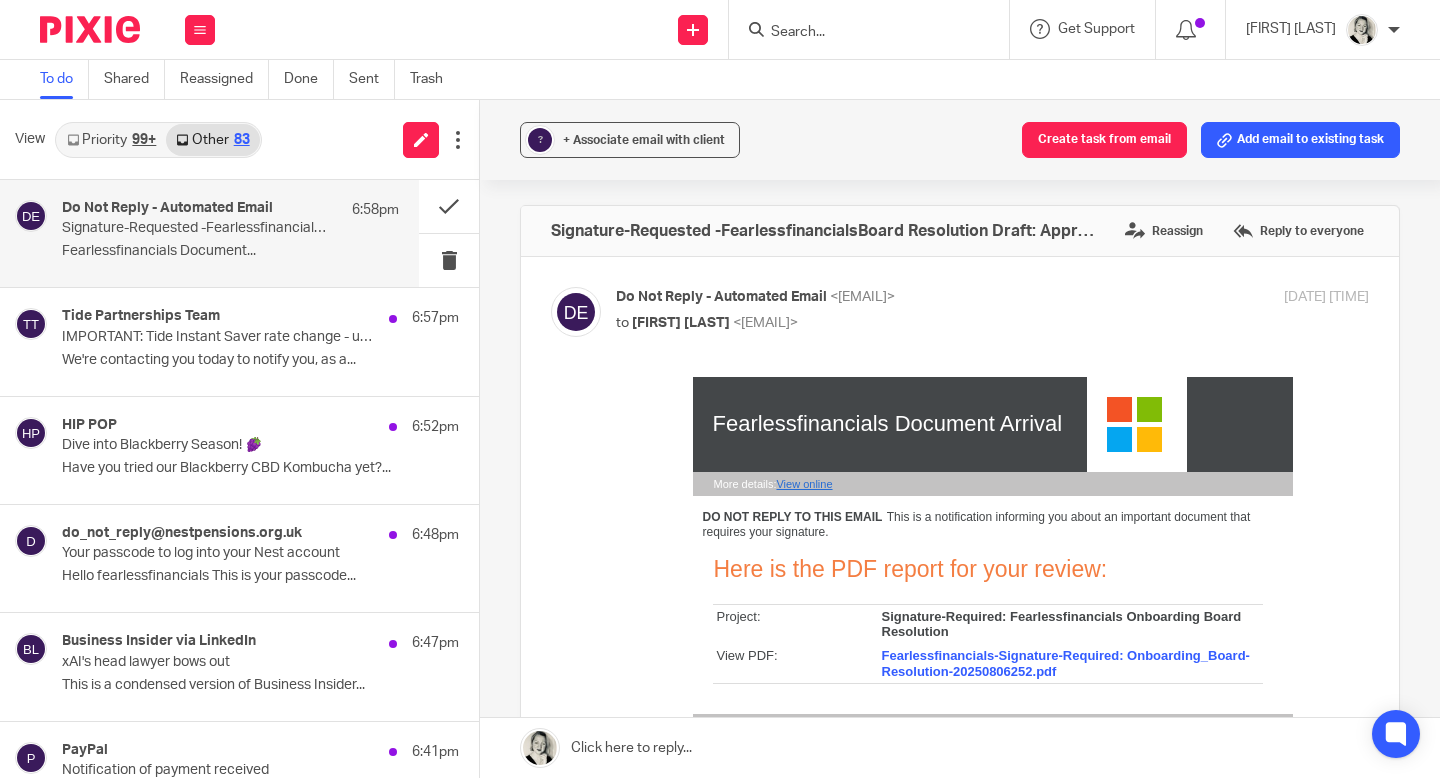 scroll, scrollTop: 0, scrollLeft: 0, axis: both 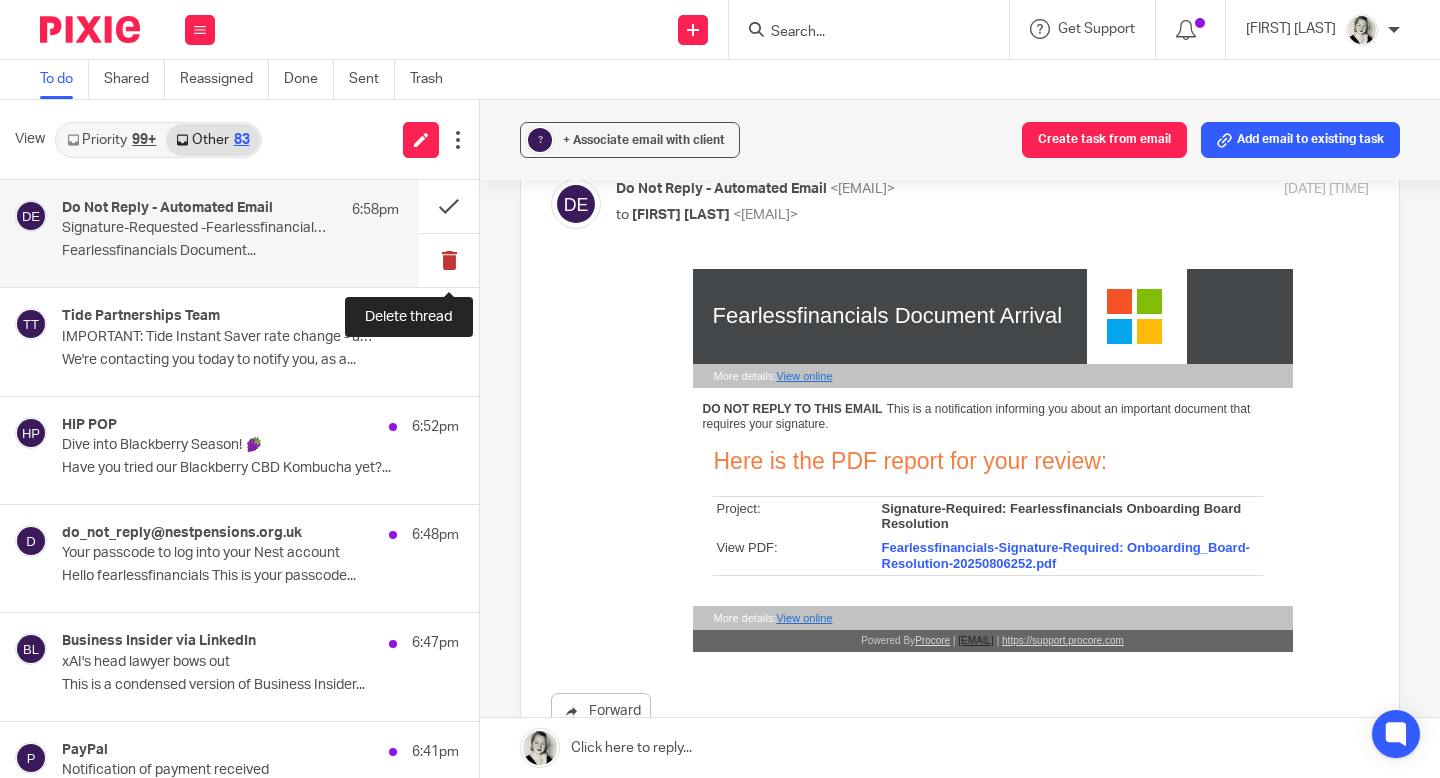 click at bounding box center (449, 260) 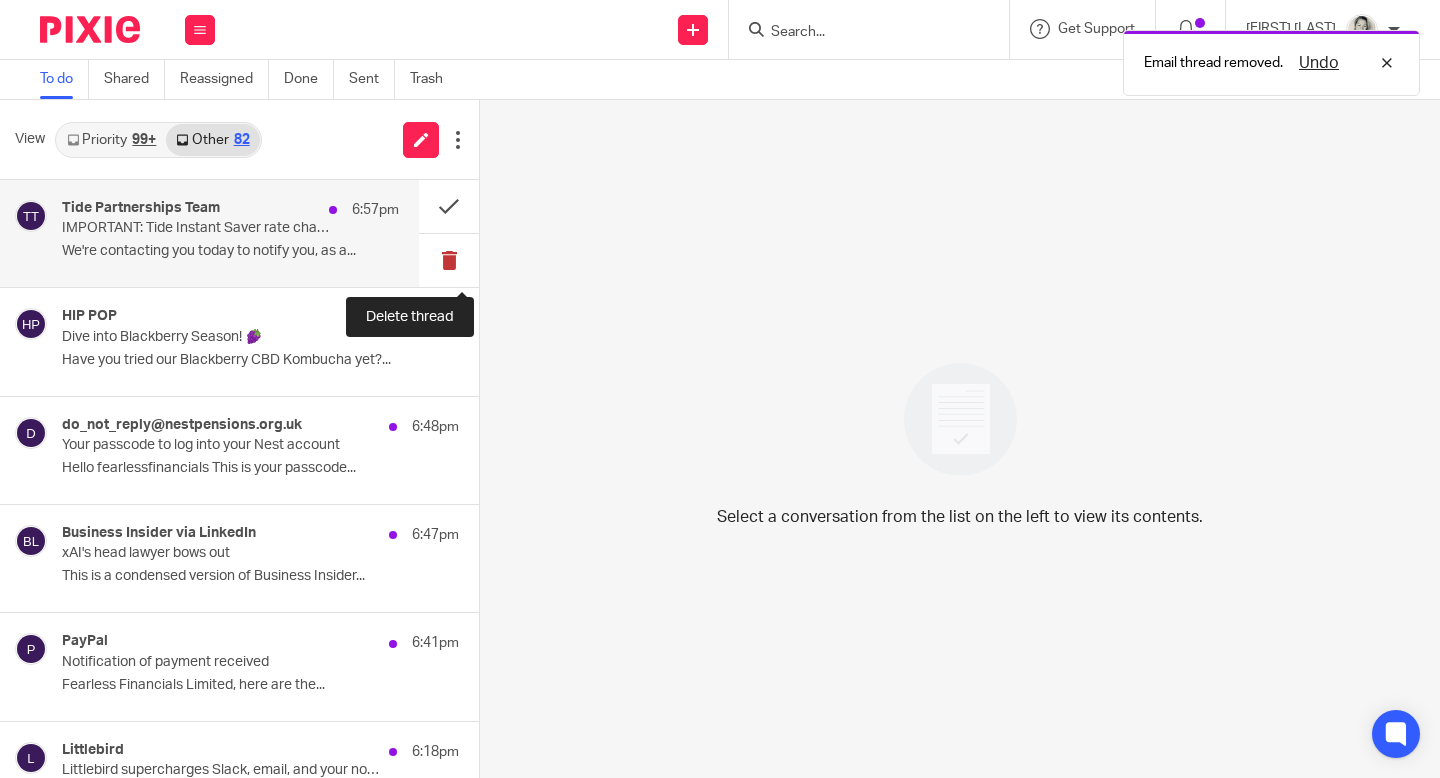 click at bounding box center [449, 260] 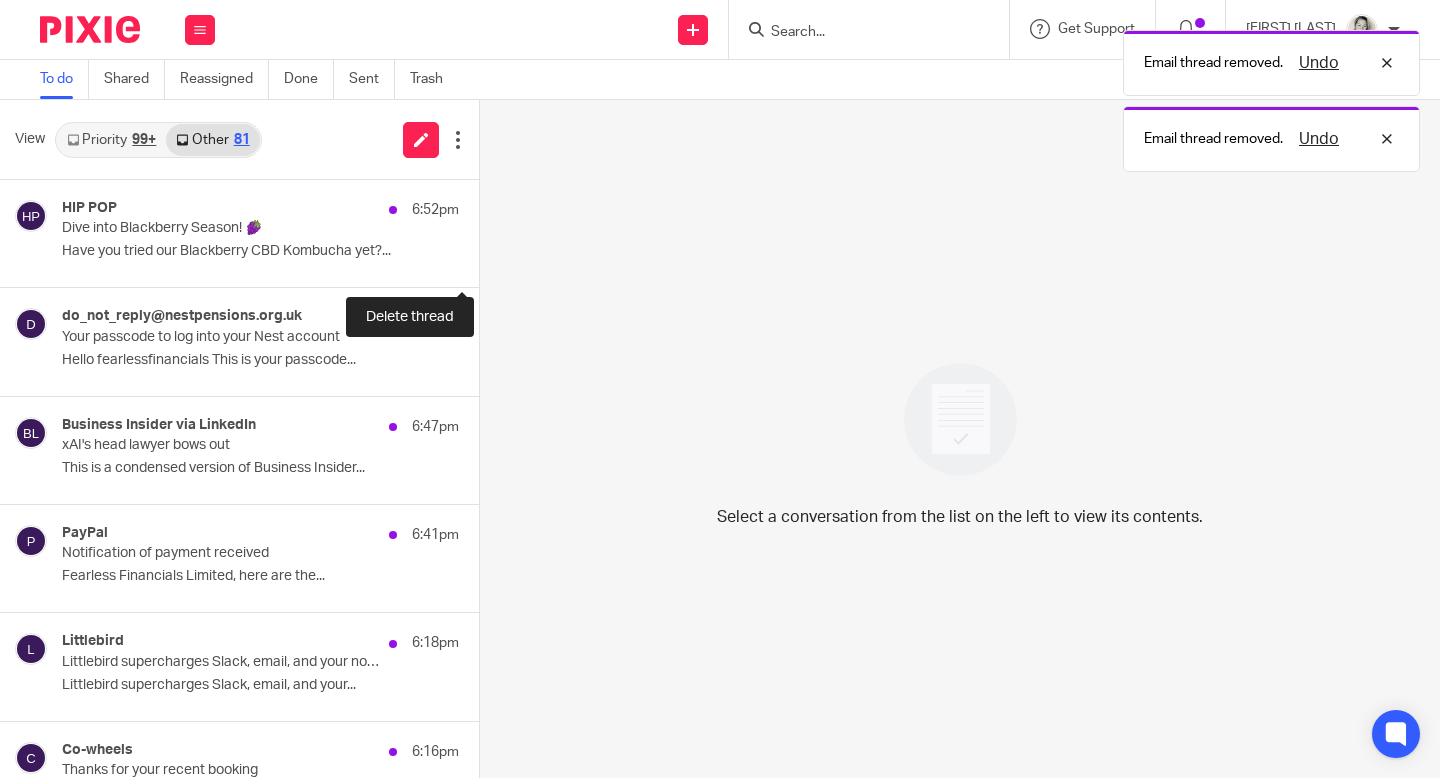 click at bounding box center [487, 260] 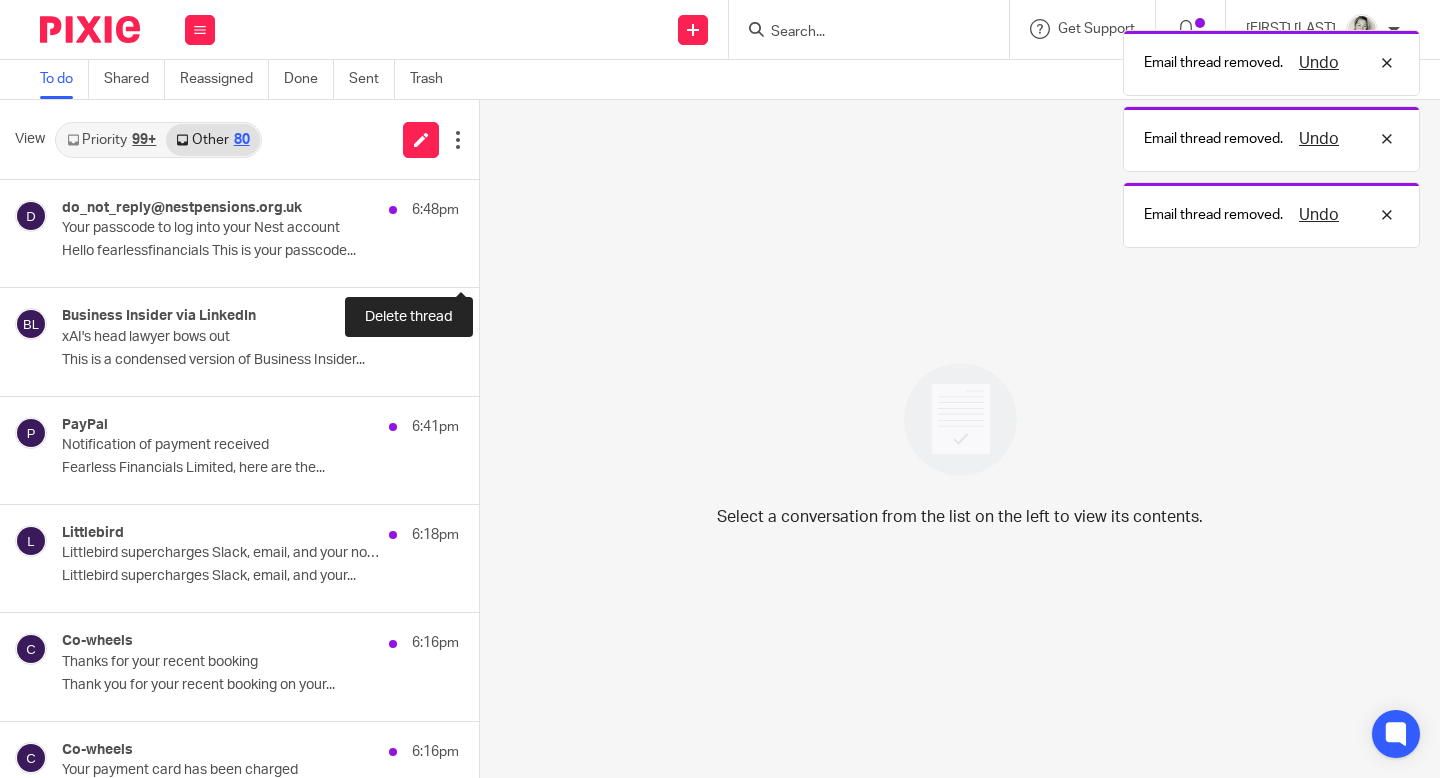click at bounding box center [487, 260] 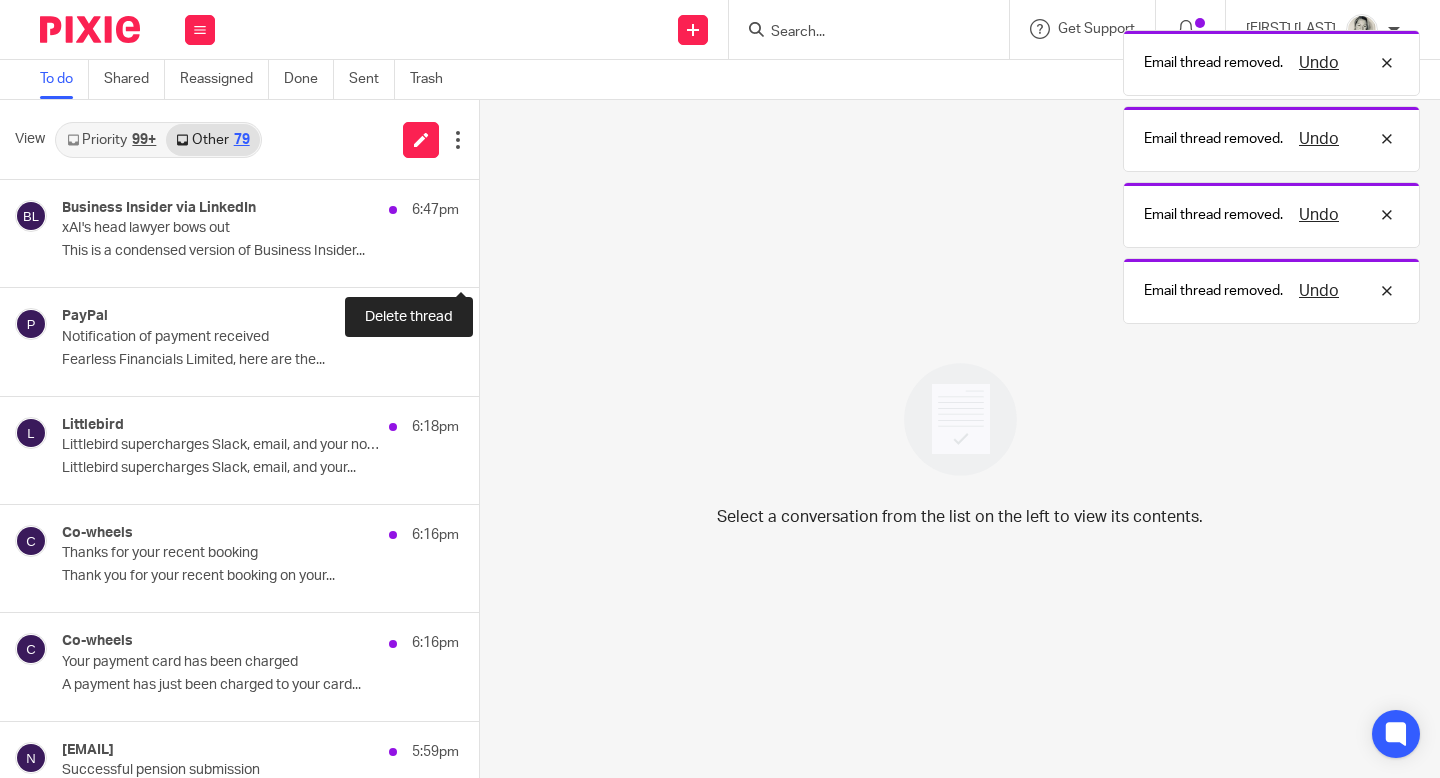click at bounding box center [487, 260] 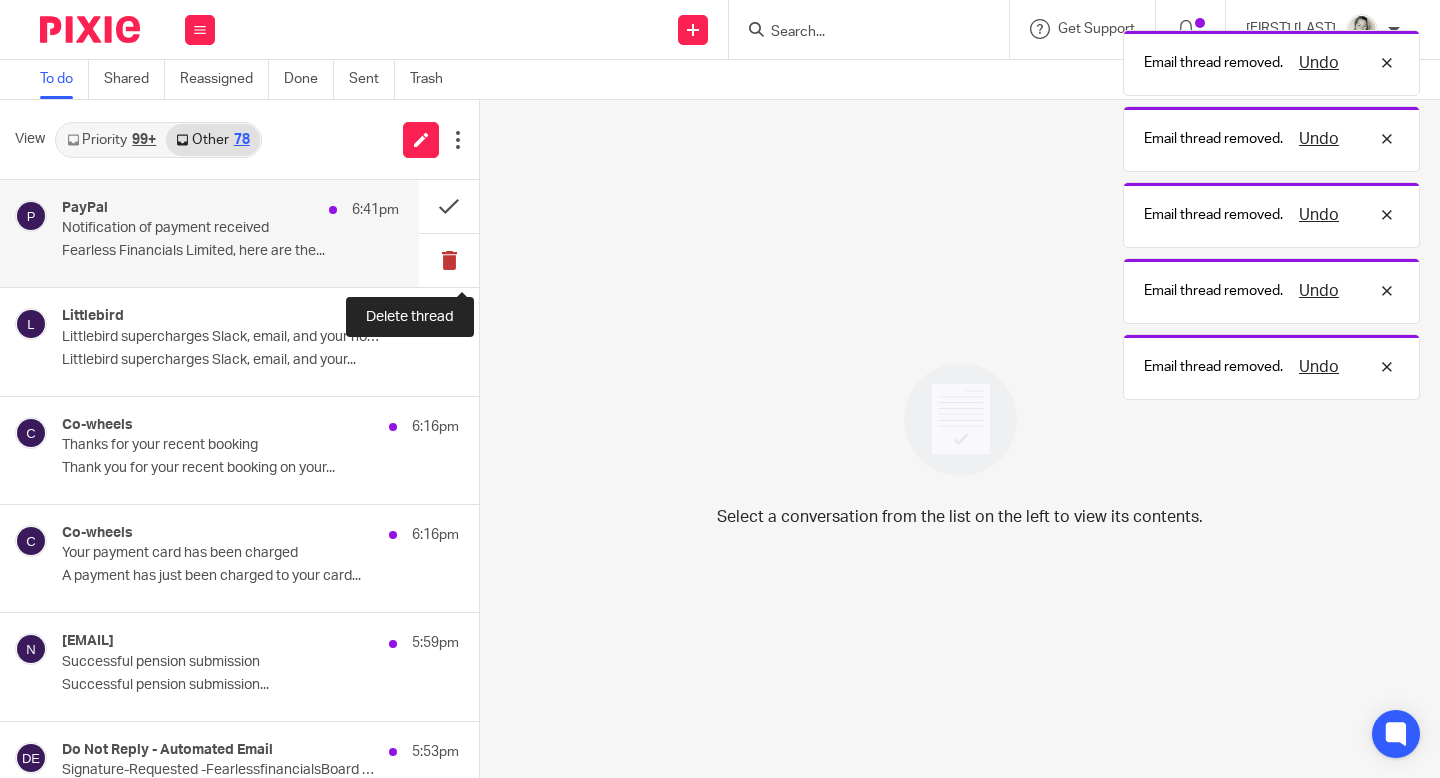 click at bounding box center (449, 260) 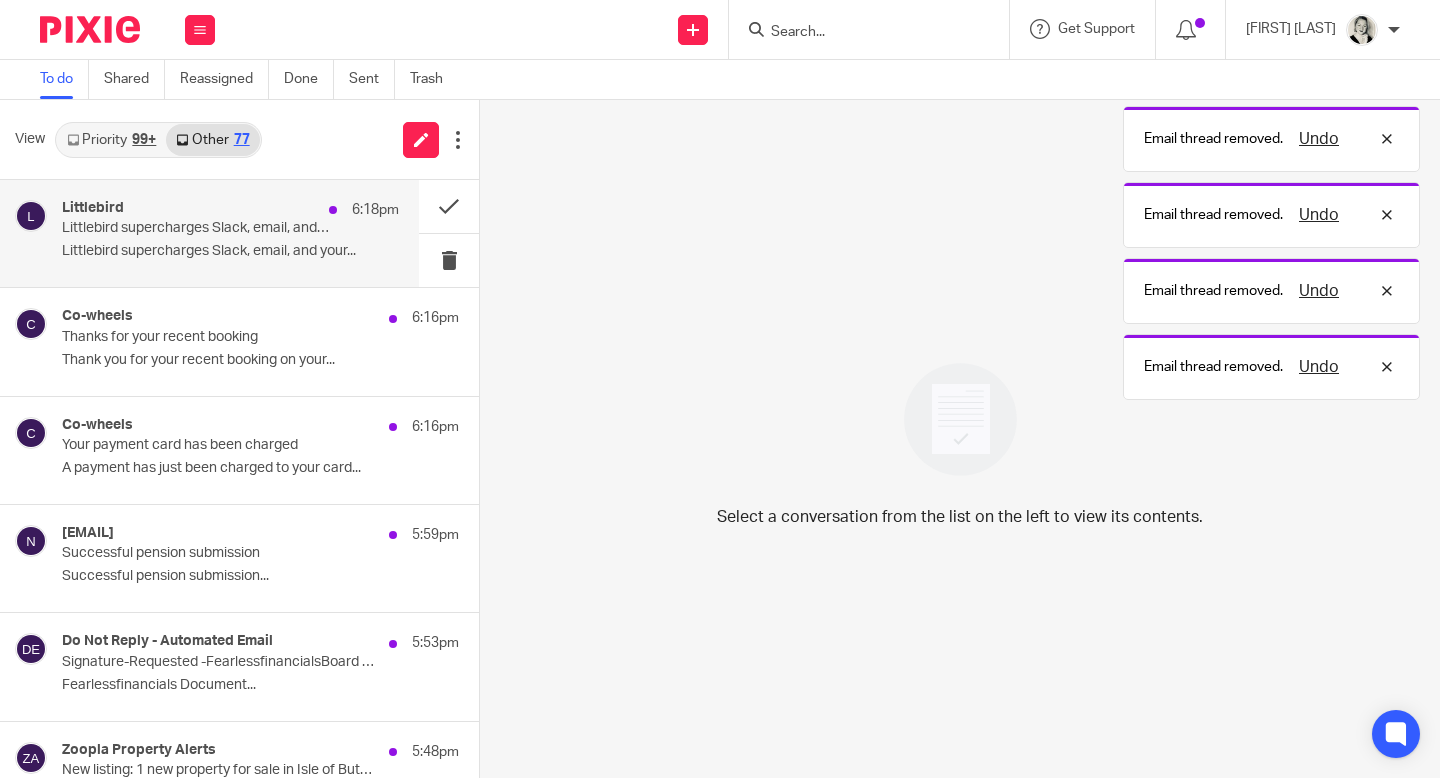 click on "Littlebird supercharges Slack, email, and your..." at bounding box center [230, 251] 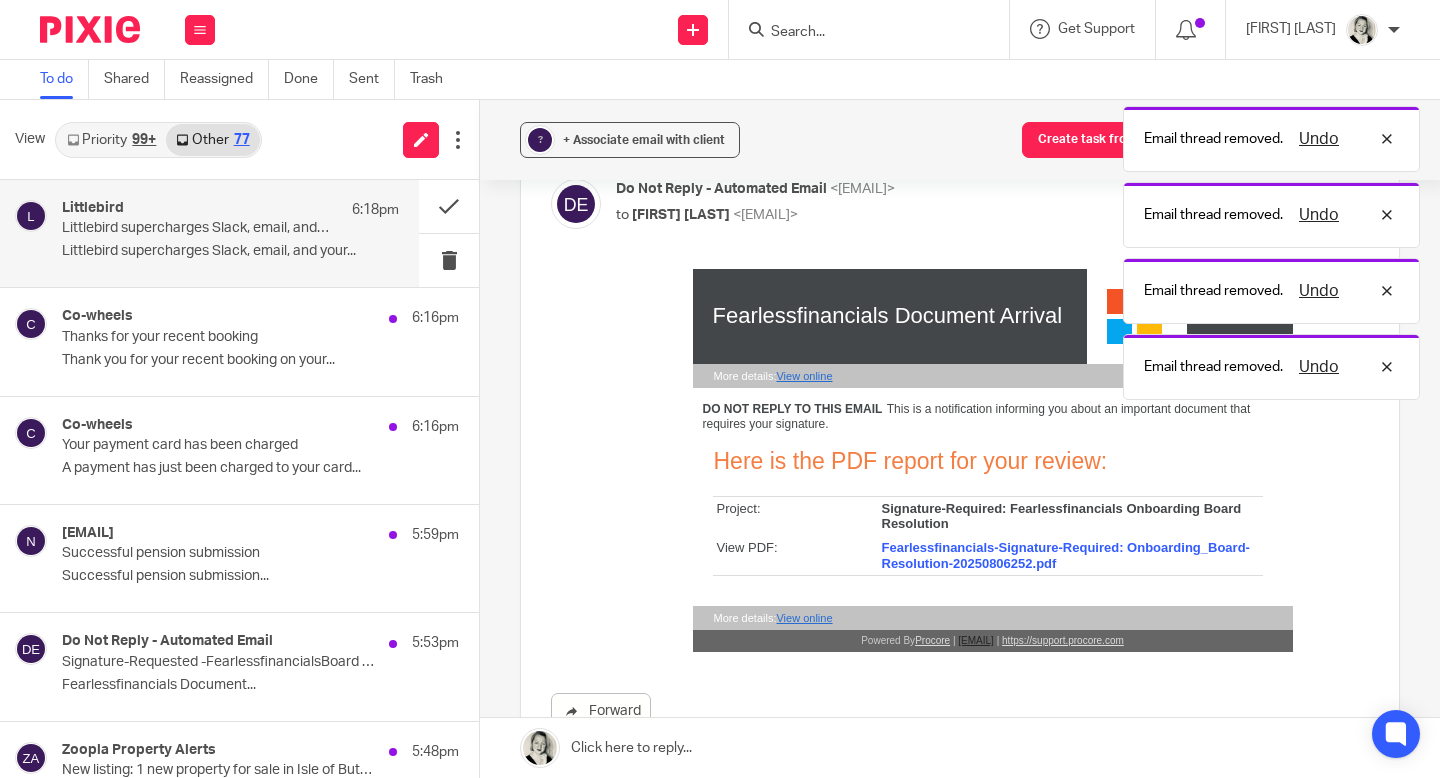 scroll, scrollTop: 0, scrollLeft: 0, axis: both 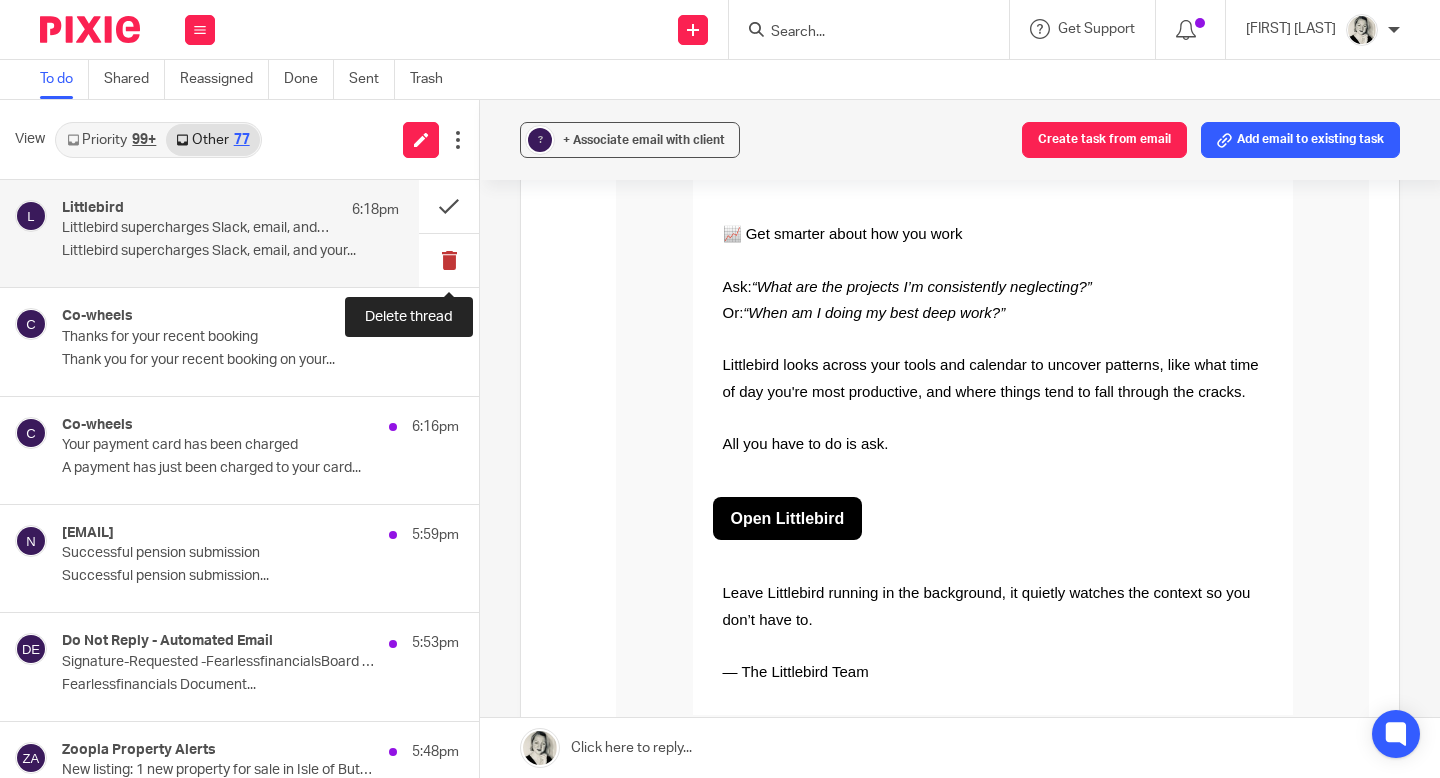 click at bounding box center [449, 260] 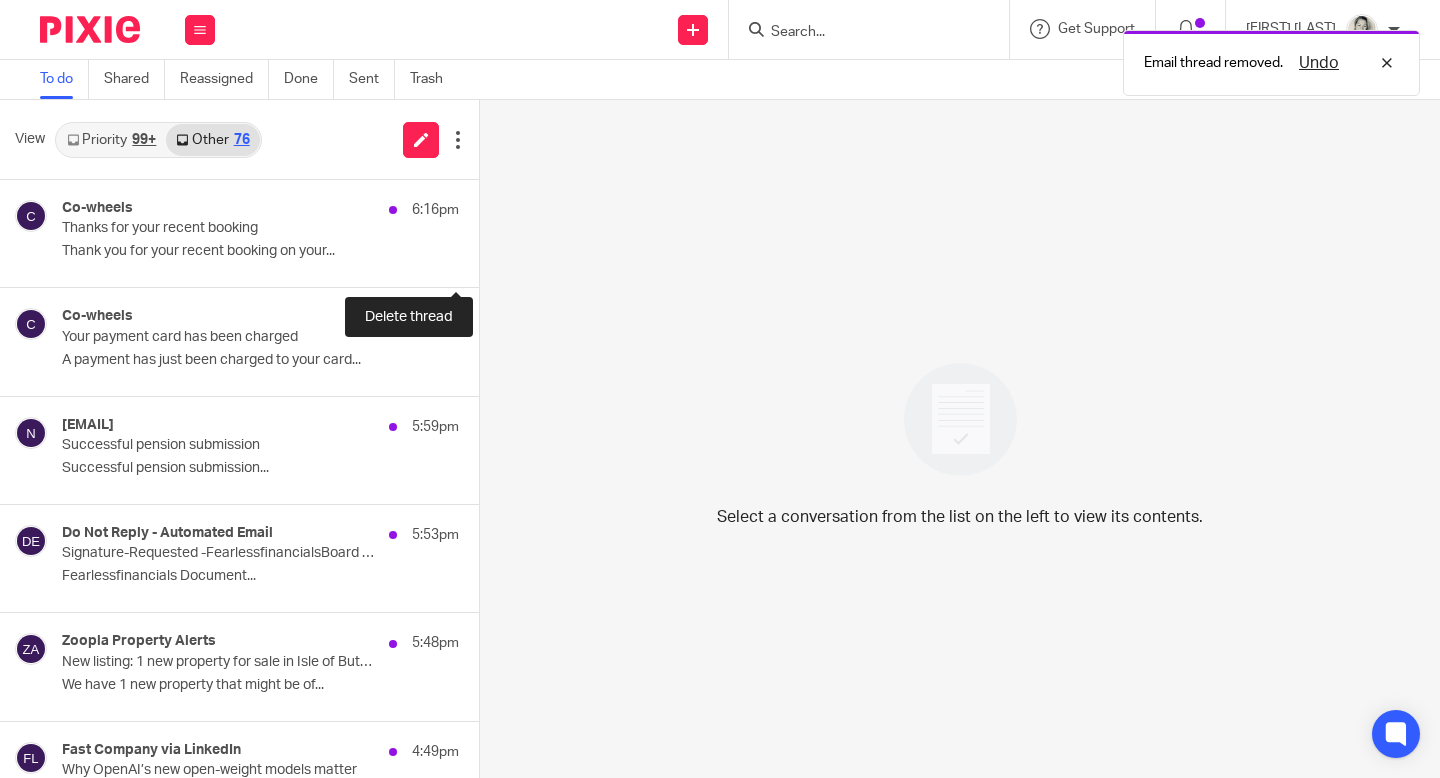 click at bounding box center [487, 260] 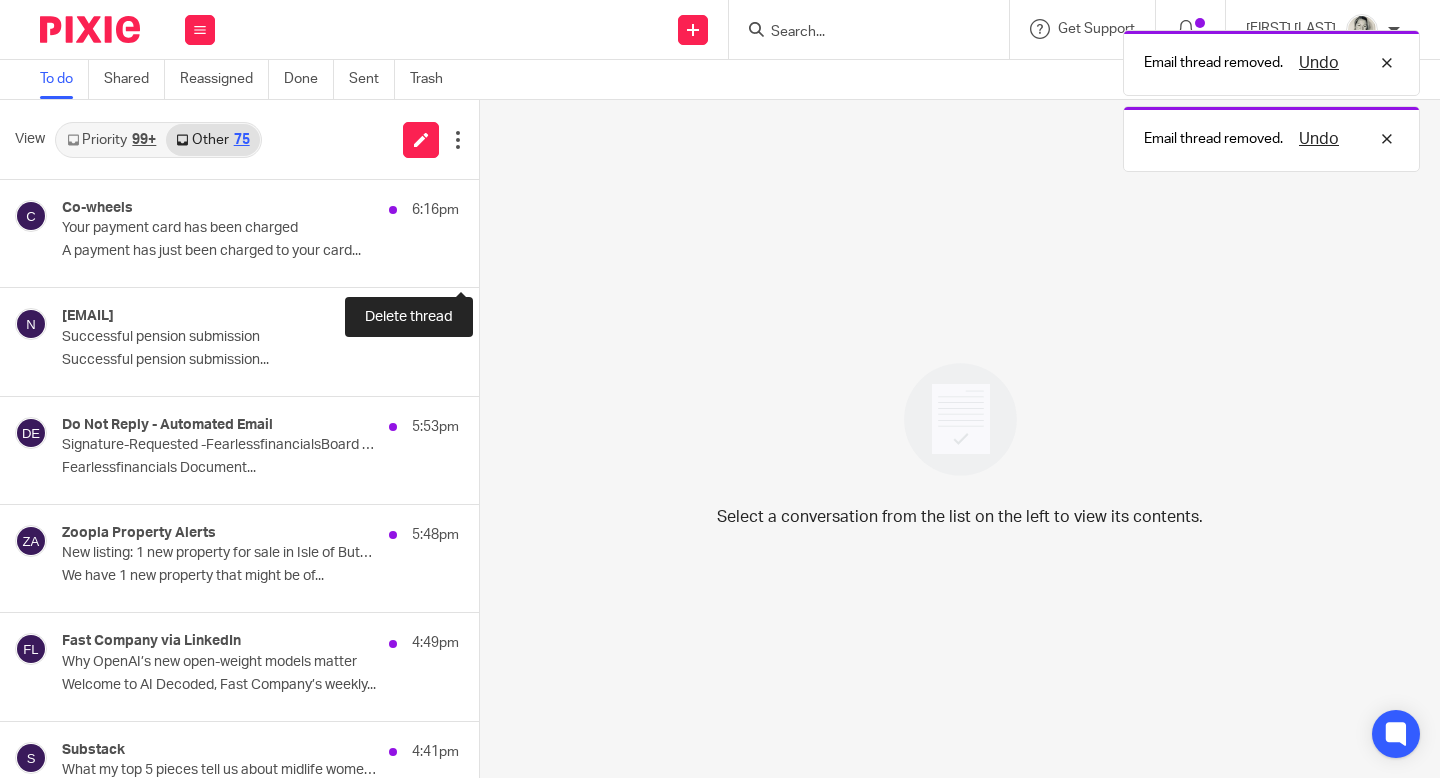 click at bounding box center (487, 260) 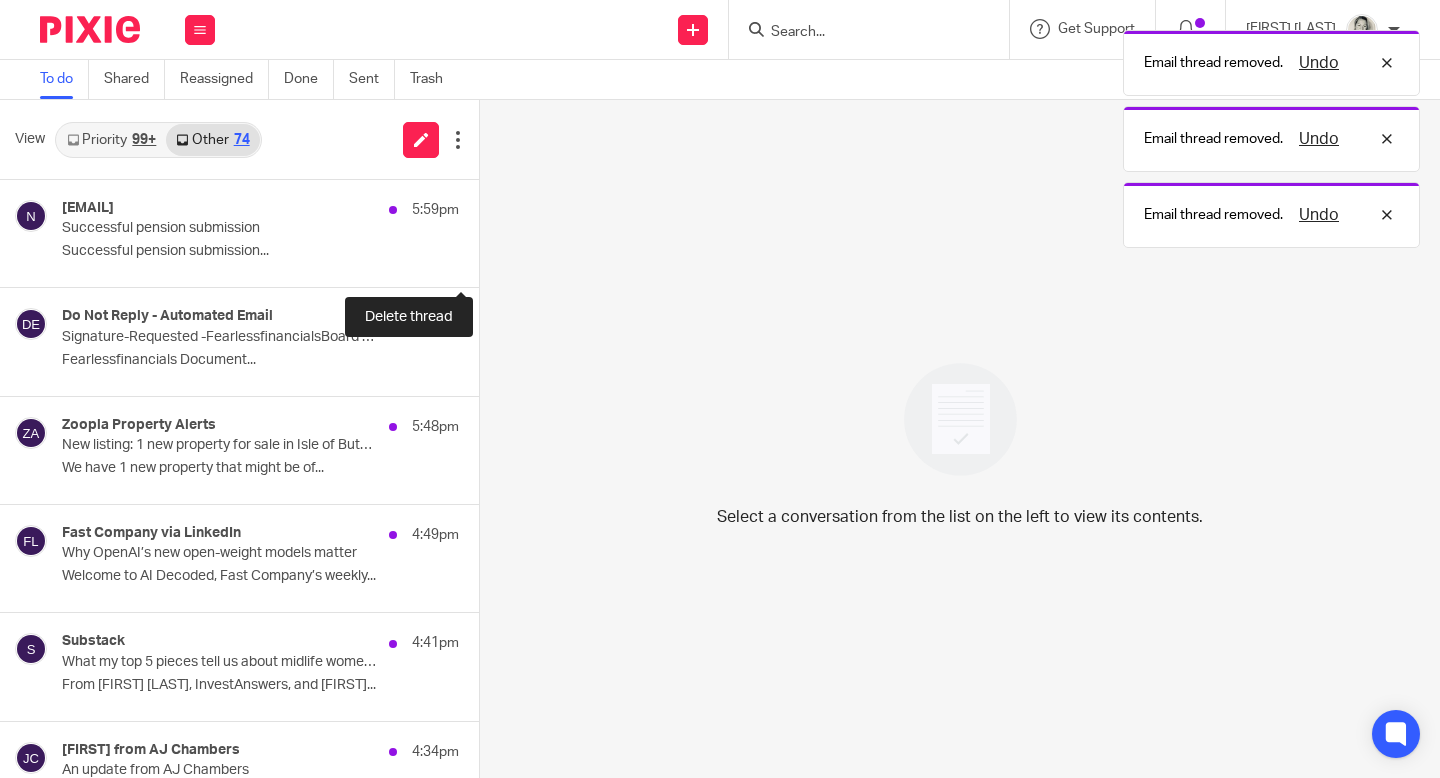 click at bounding box center (487, 260) 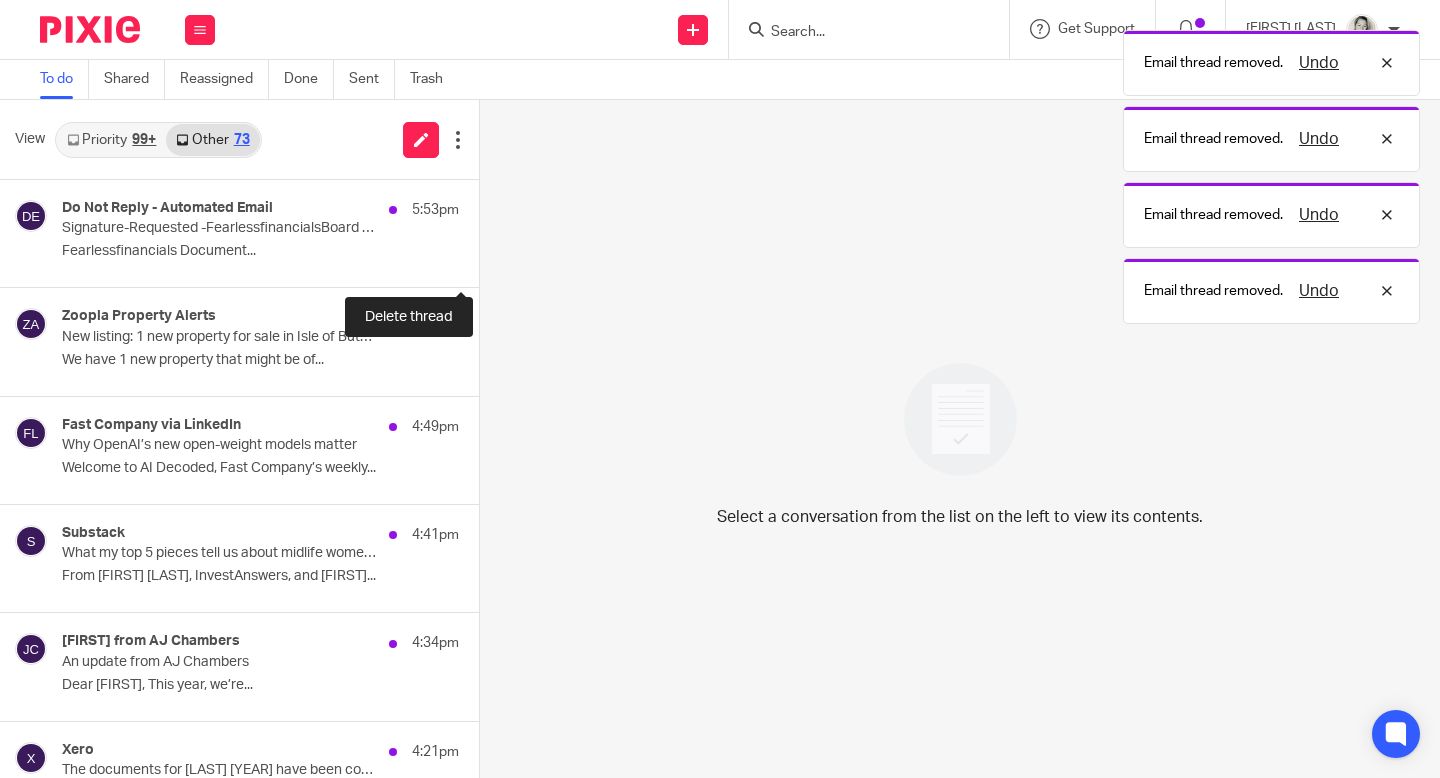 click at bounding box center [487, 260] 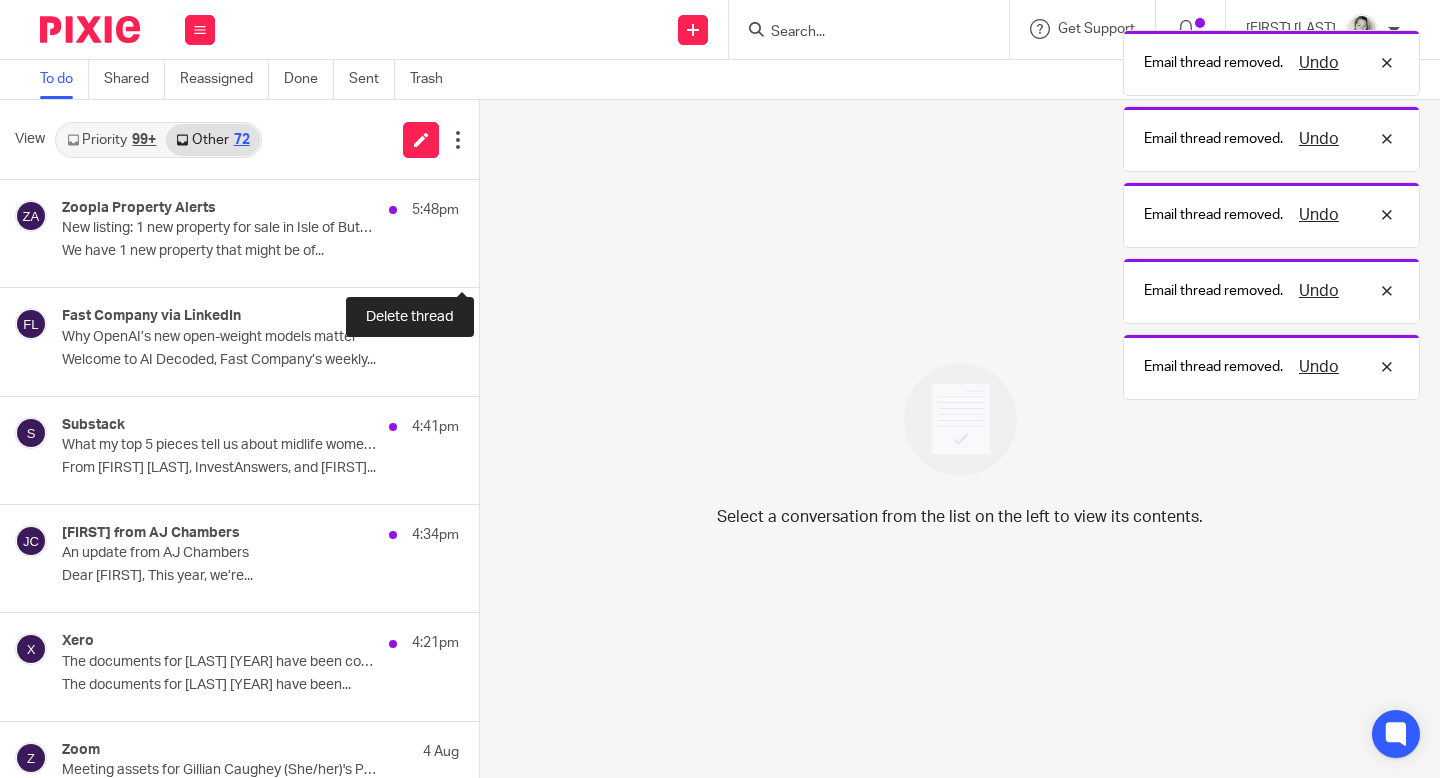 click at bounding box center (487, 260) 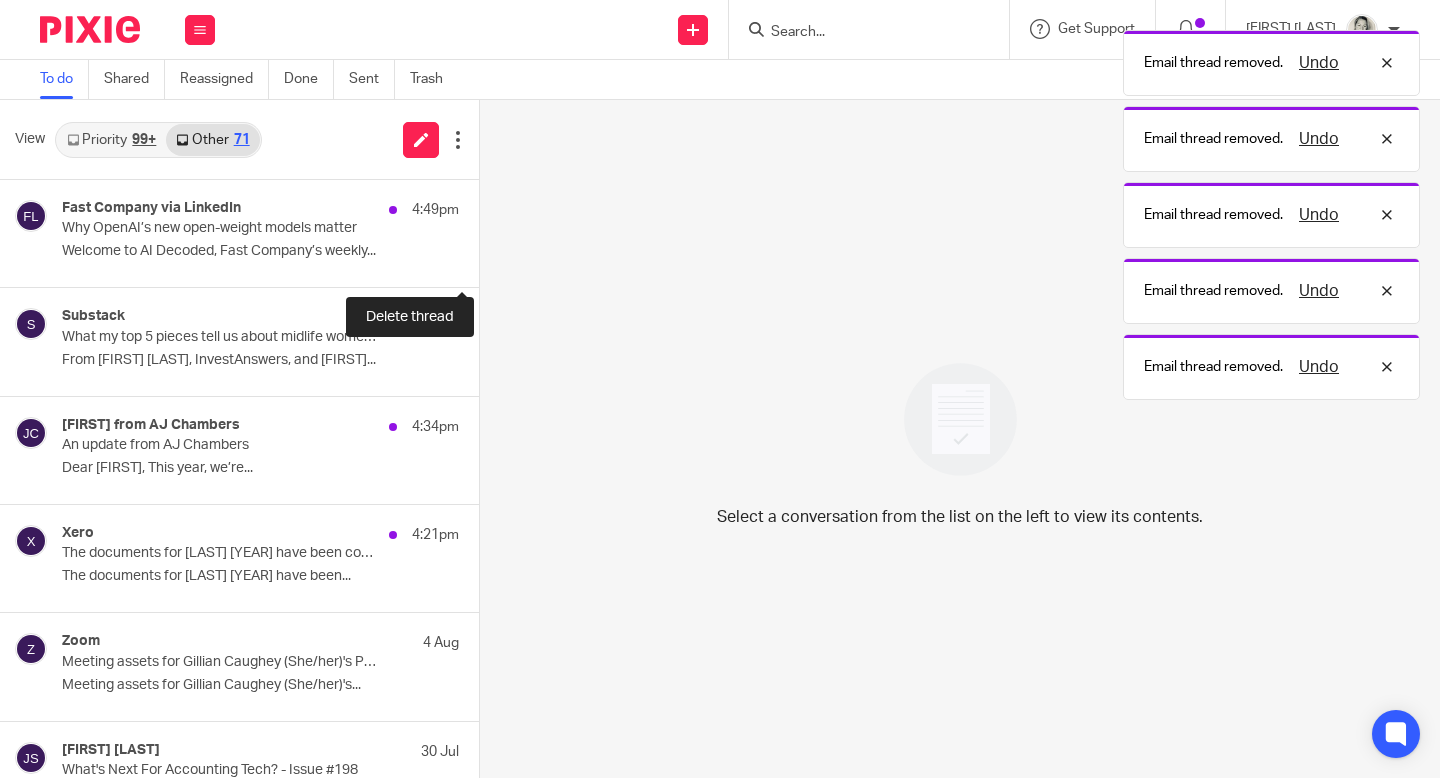 click at bounding box center (487, 260) 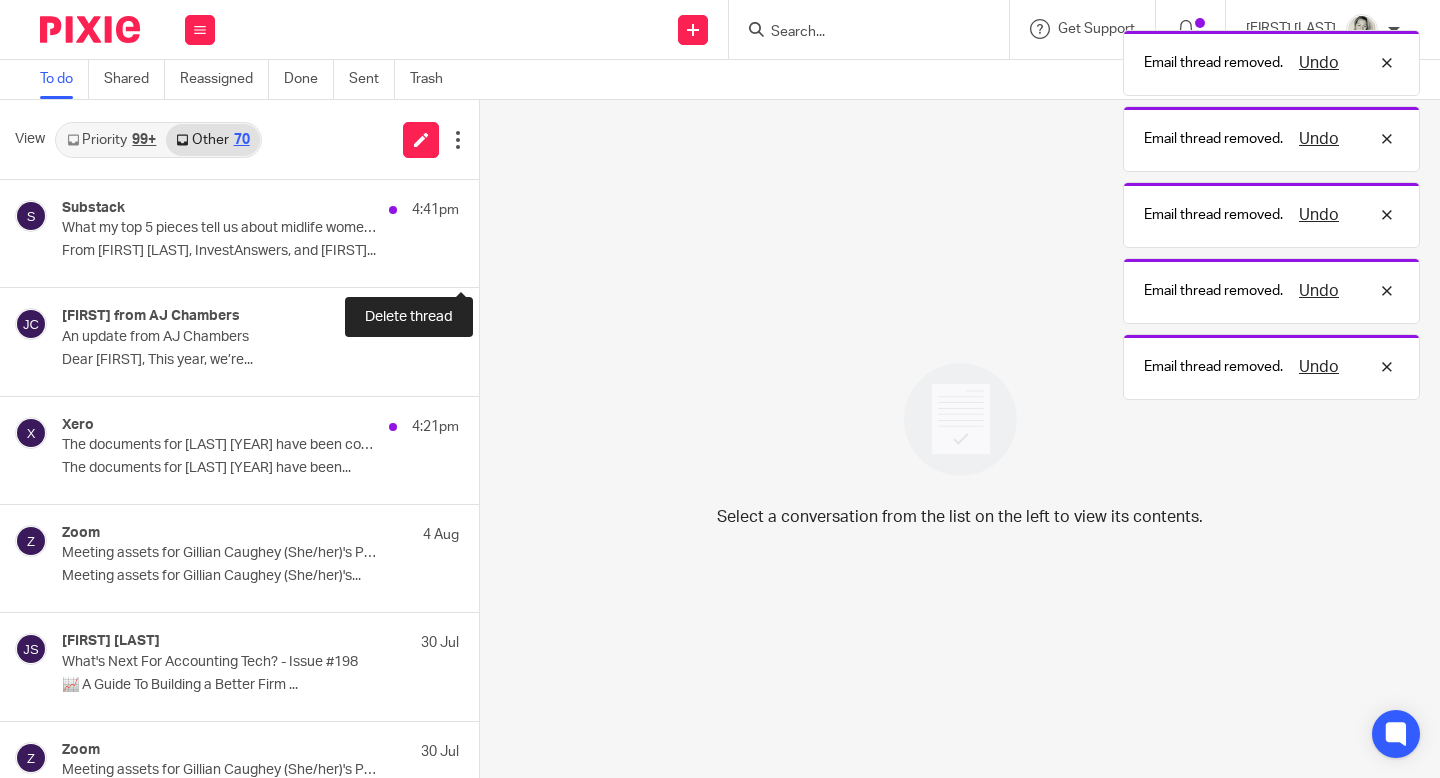 click at bounding box center [487, 260] 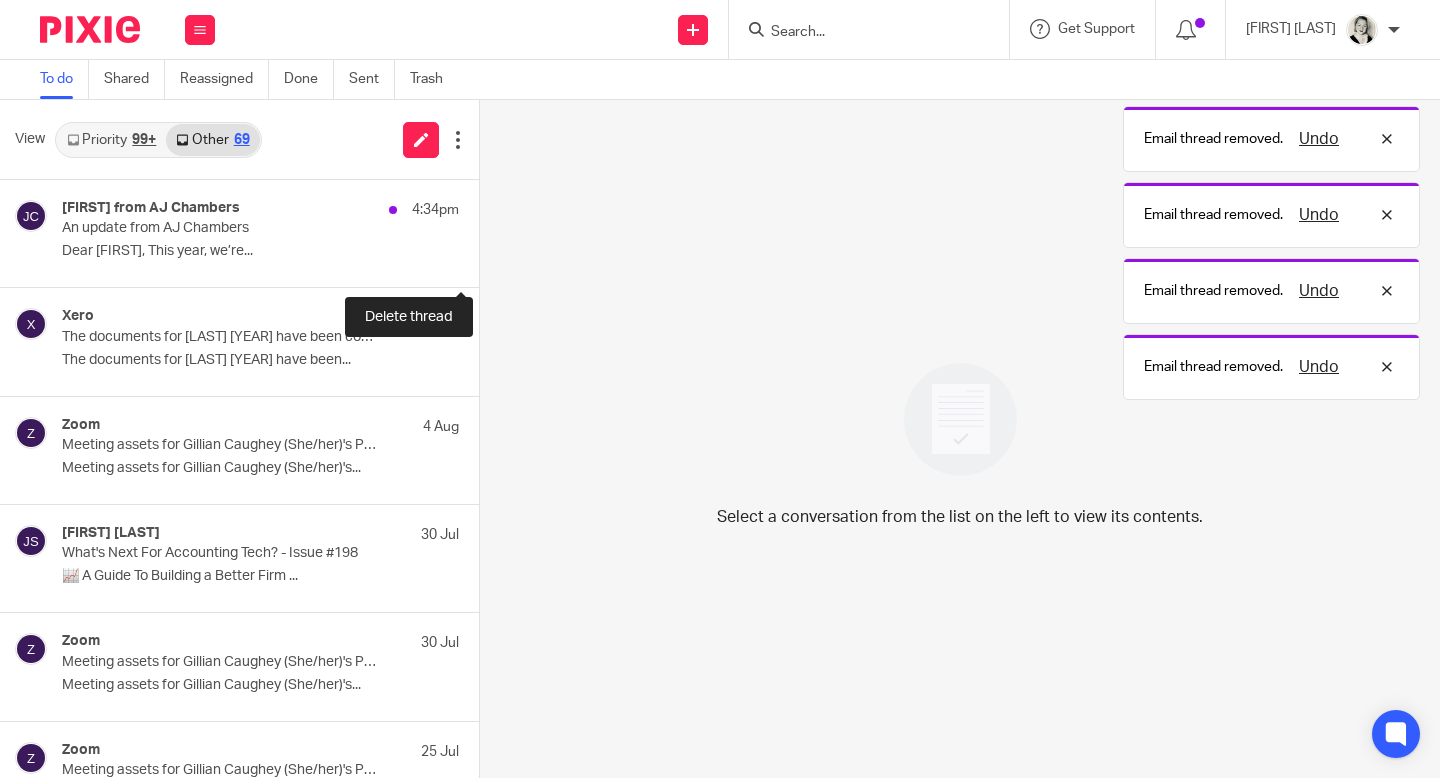 click at bounding box center [487, 260] 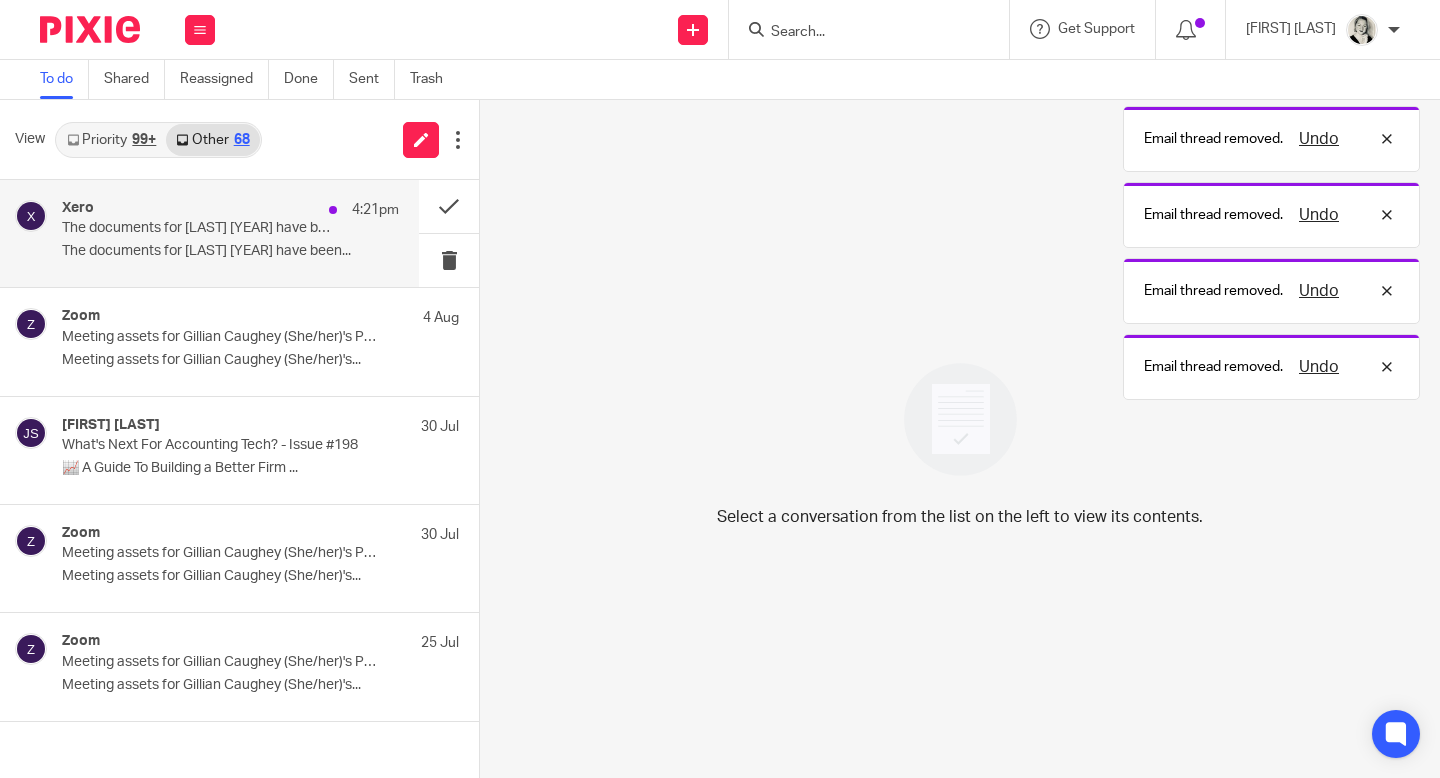 click on "The documents for [LAST] [YEAR] have been..." at bounding box center [230, 251] 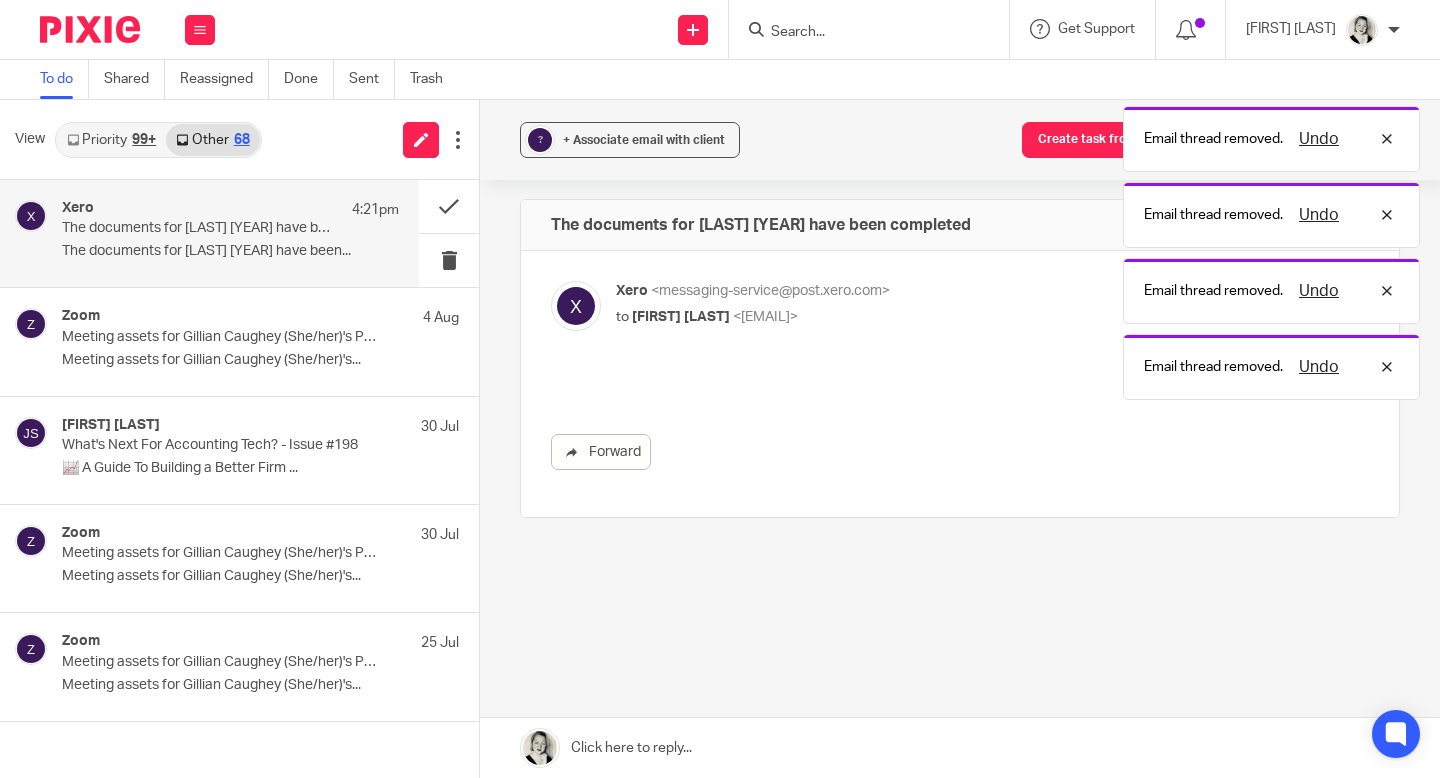 scroll, scrollTop: 0, scrollLeft: 0, axis: both 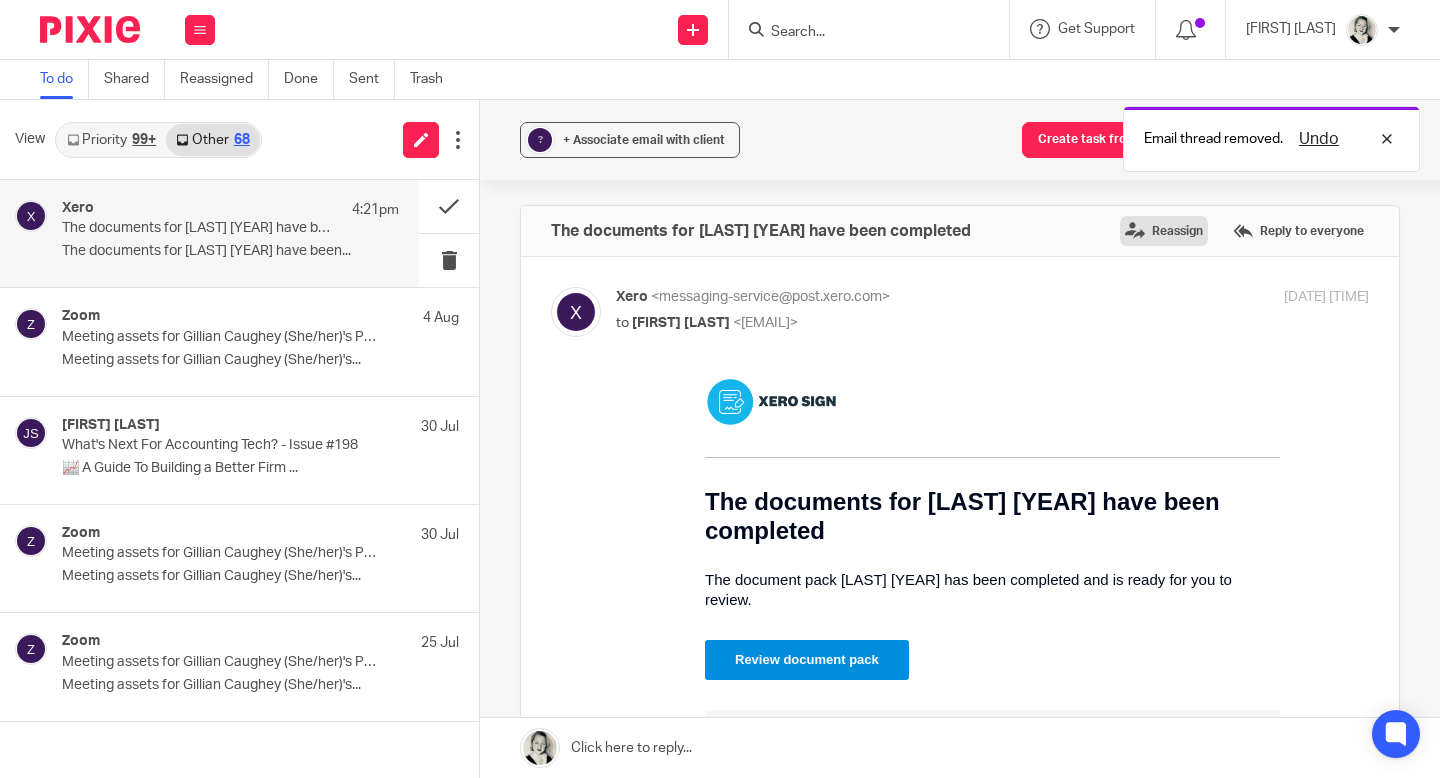 click on "Reassign" at bounding box center (1164, 231) 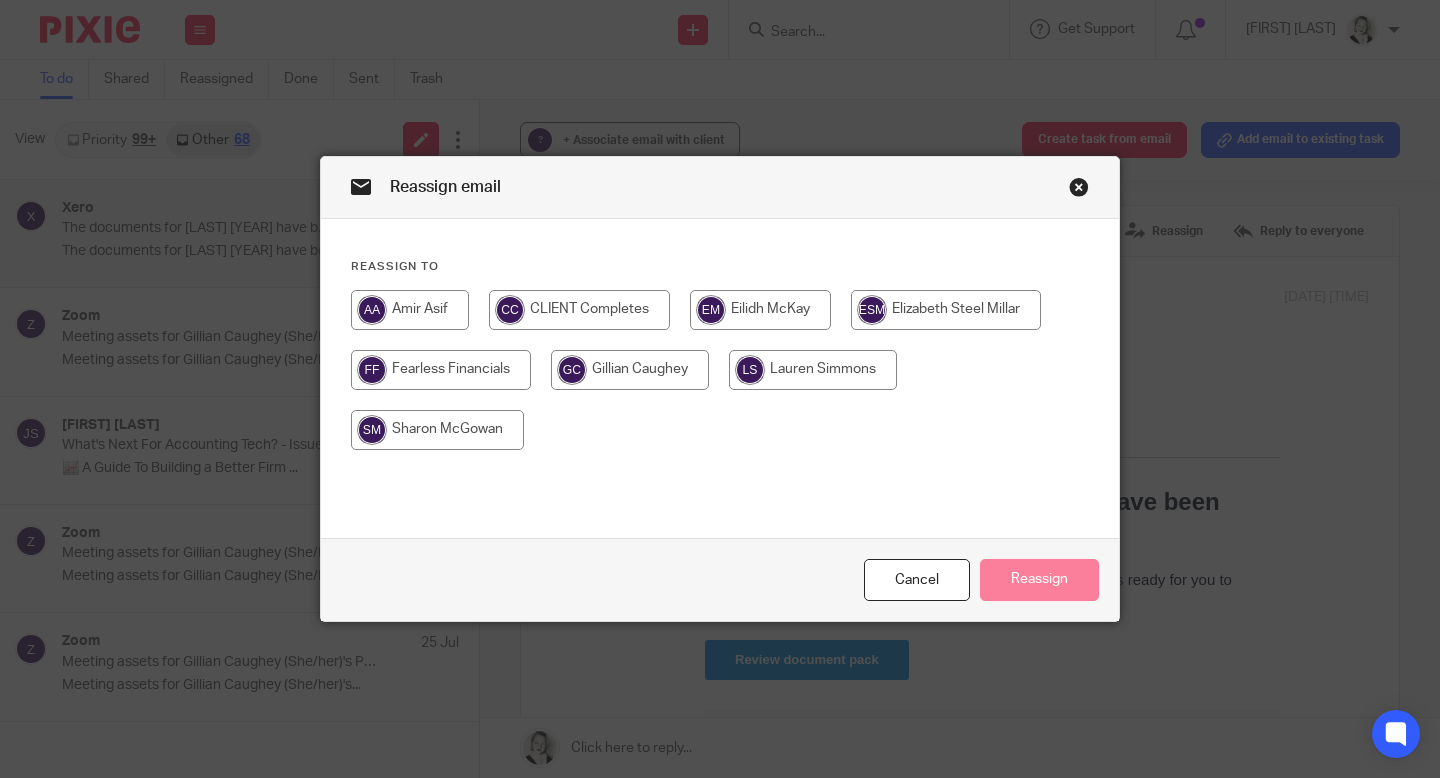 click at bounding box center [760, 310] 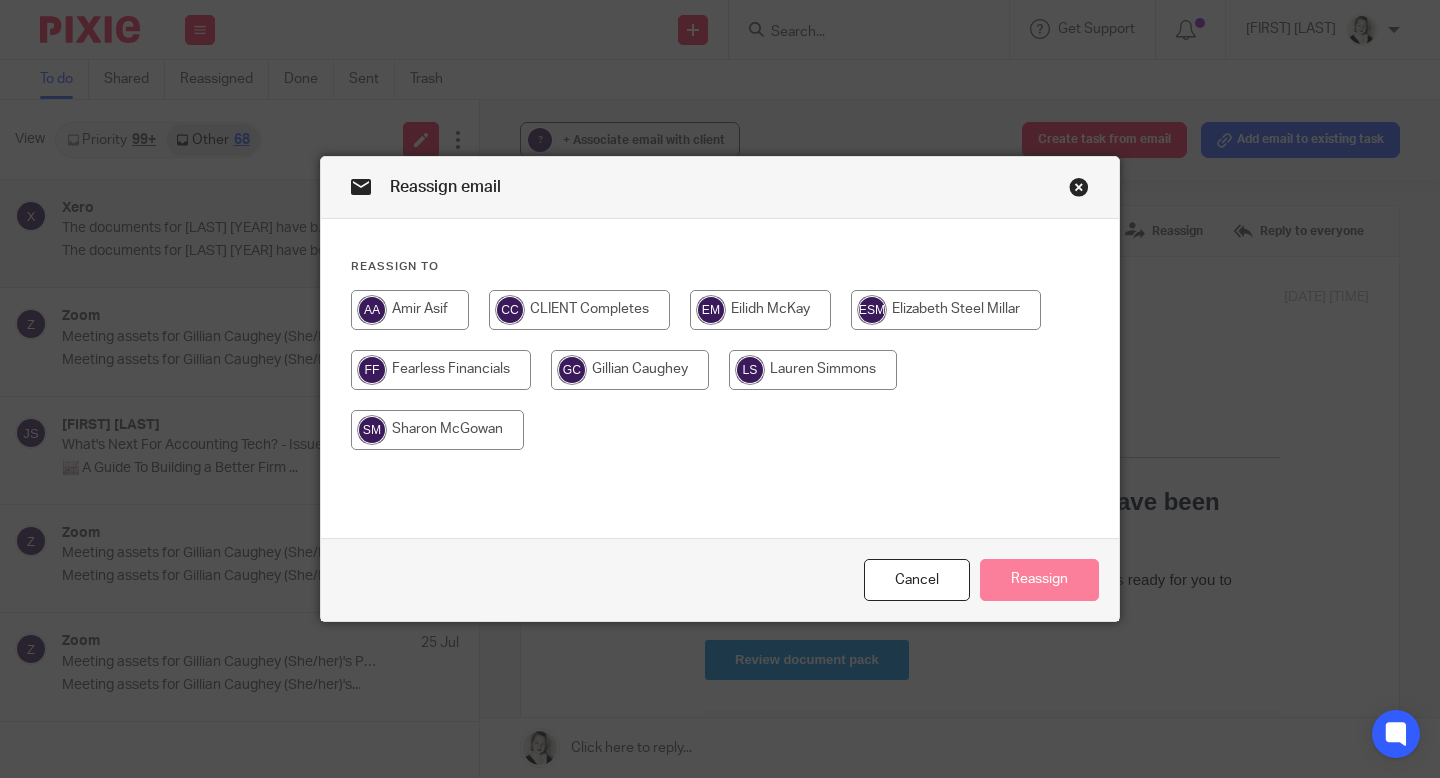 radio on "true" 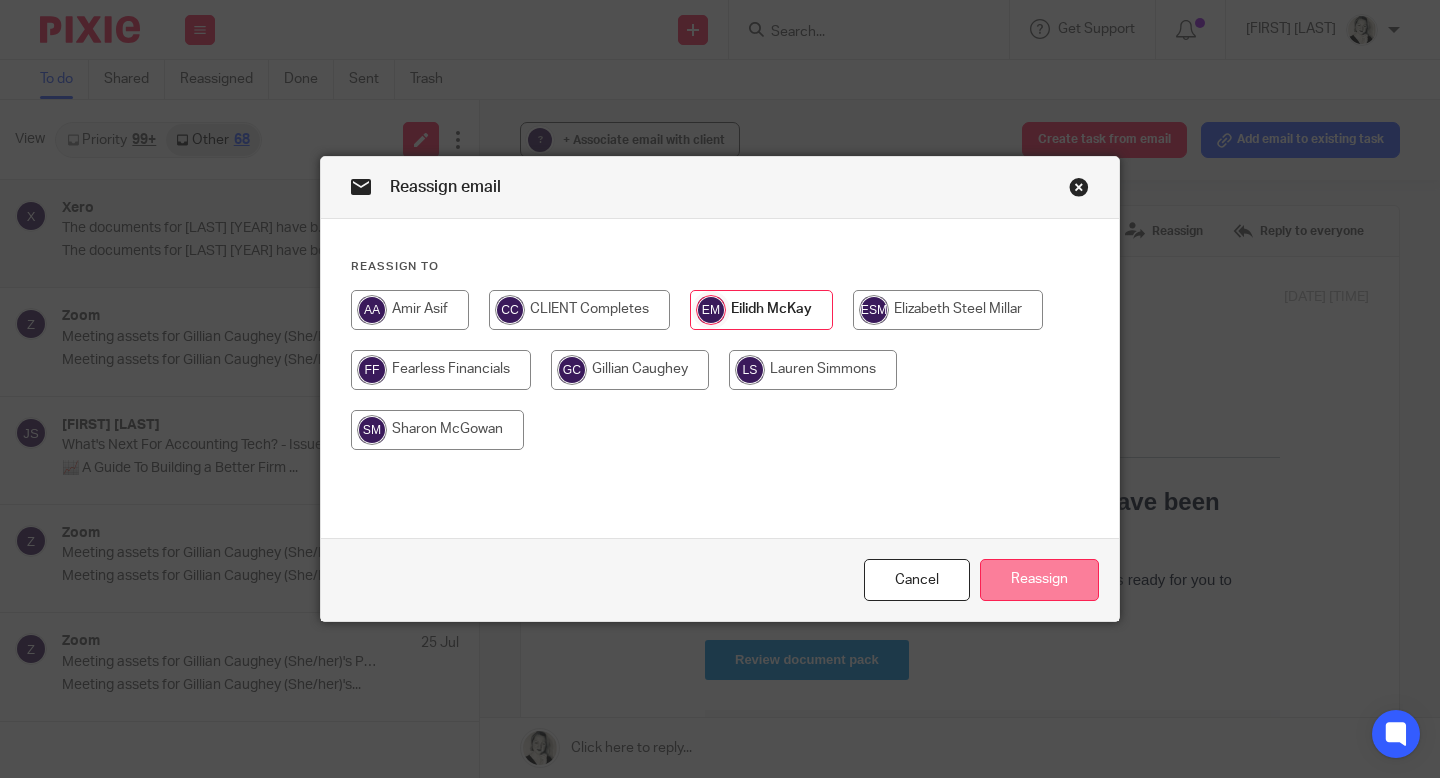 click on "Reassign" at bounding box center (1039, 580) 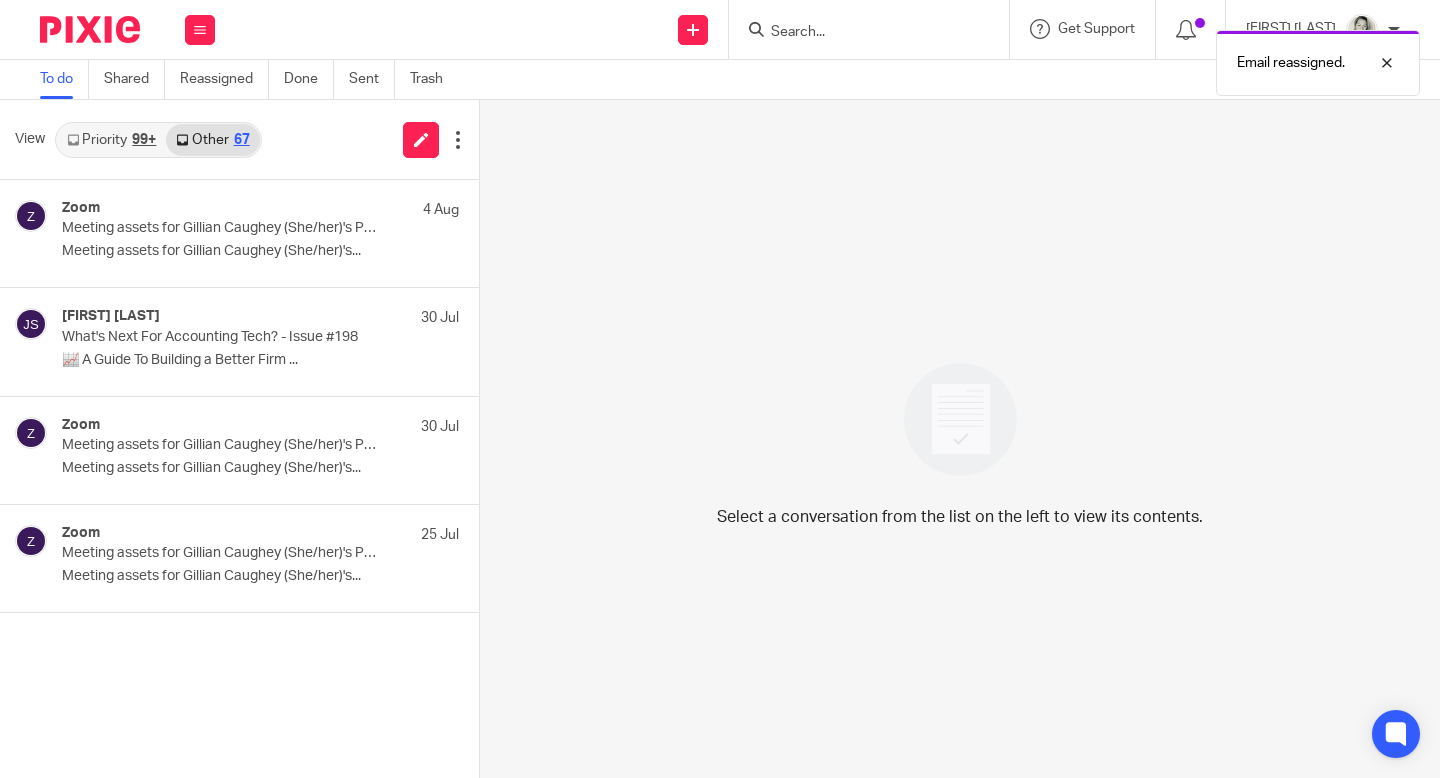 click on "99+" at bounding box center (144, 140) 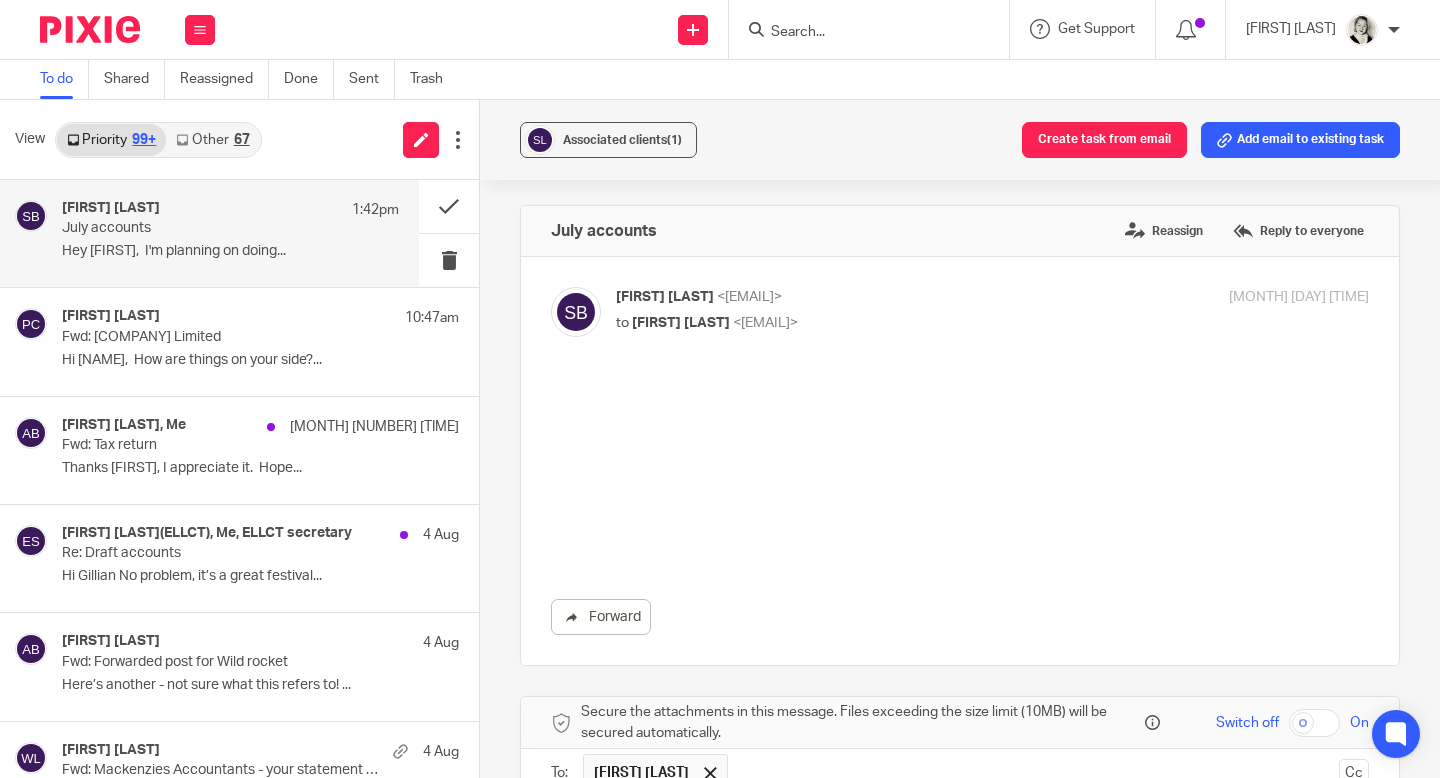 scroll, scrollTop: 0, scrollLeft: 0, axis: both 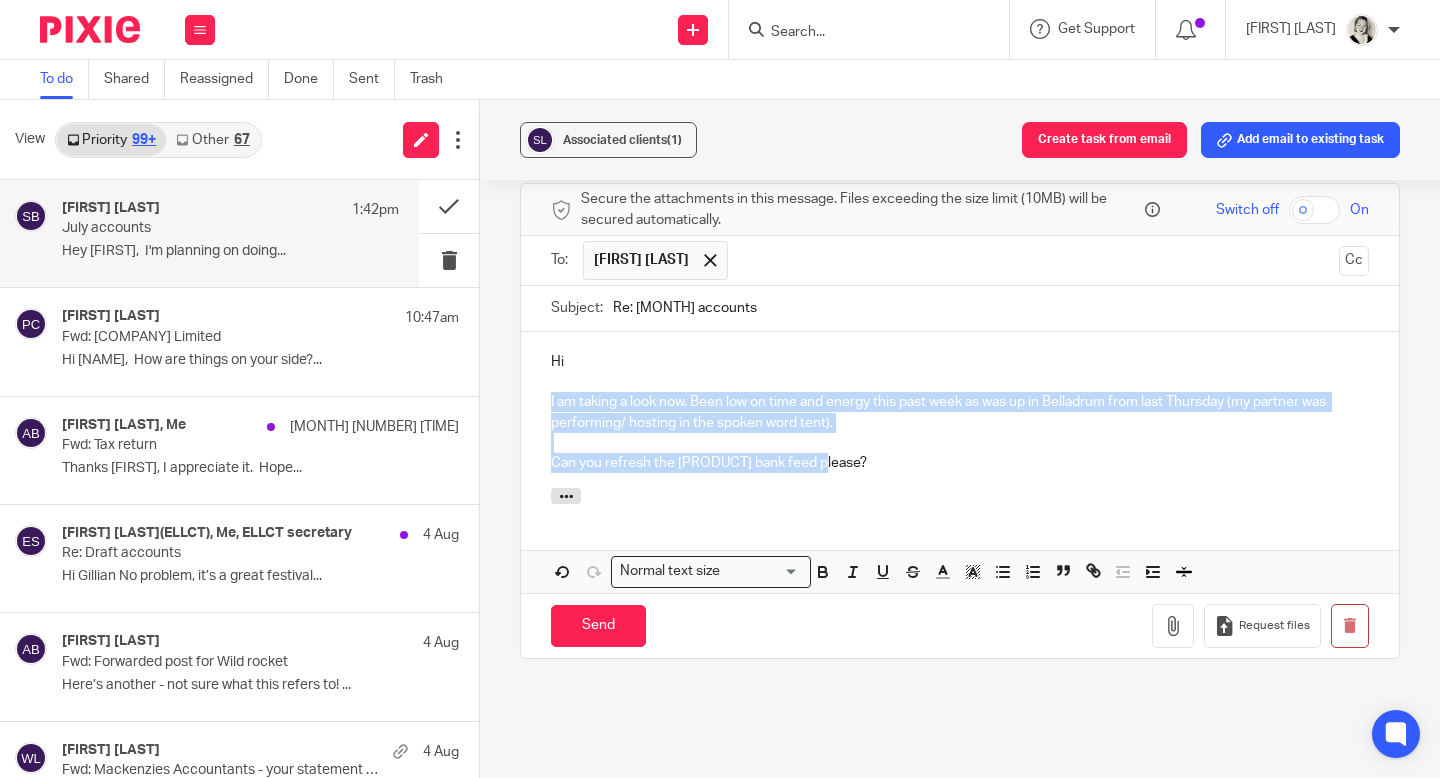 drag, startPoint x: 859, startPoint y: 485, endPoint x: 543, endPoint y: 418, distance: 323.02478 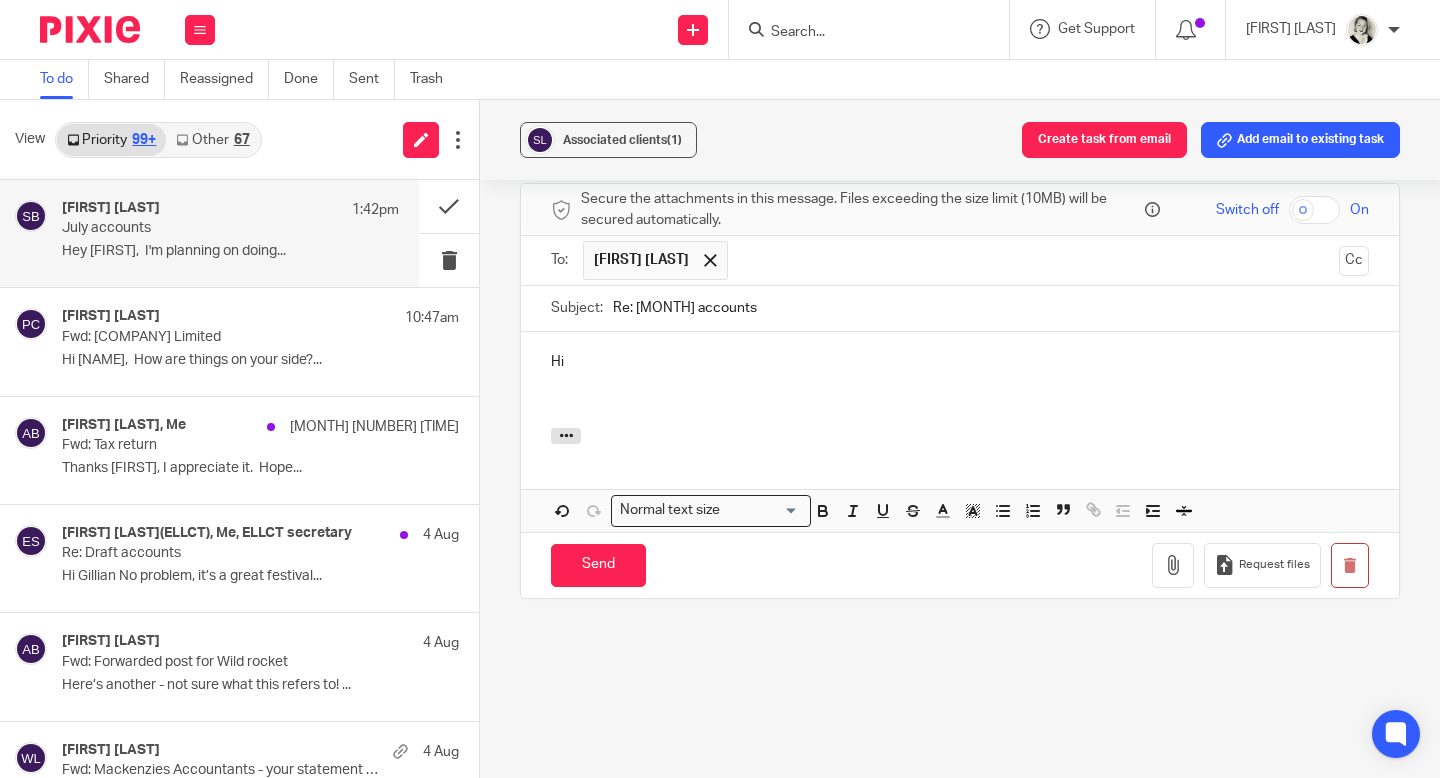 type 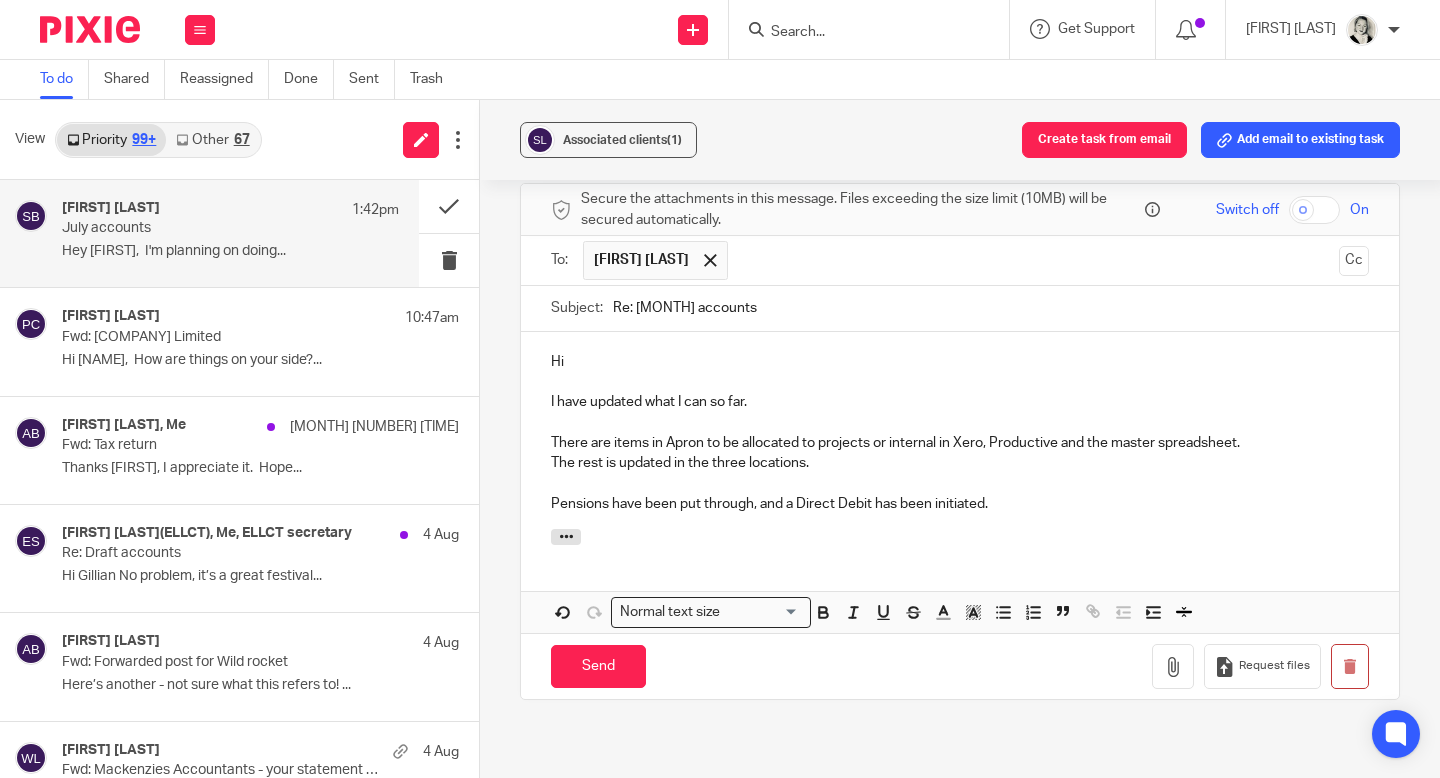 click on "Pensions have been put through, and a Direct Debit has been initiated." at bounding box center (960, 504) 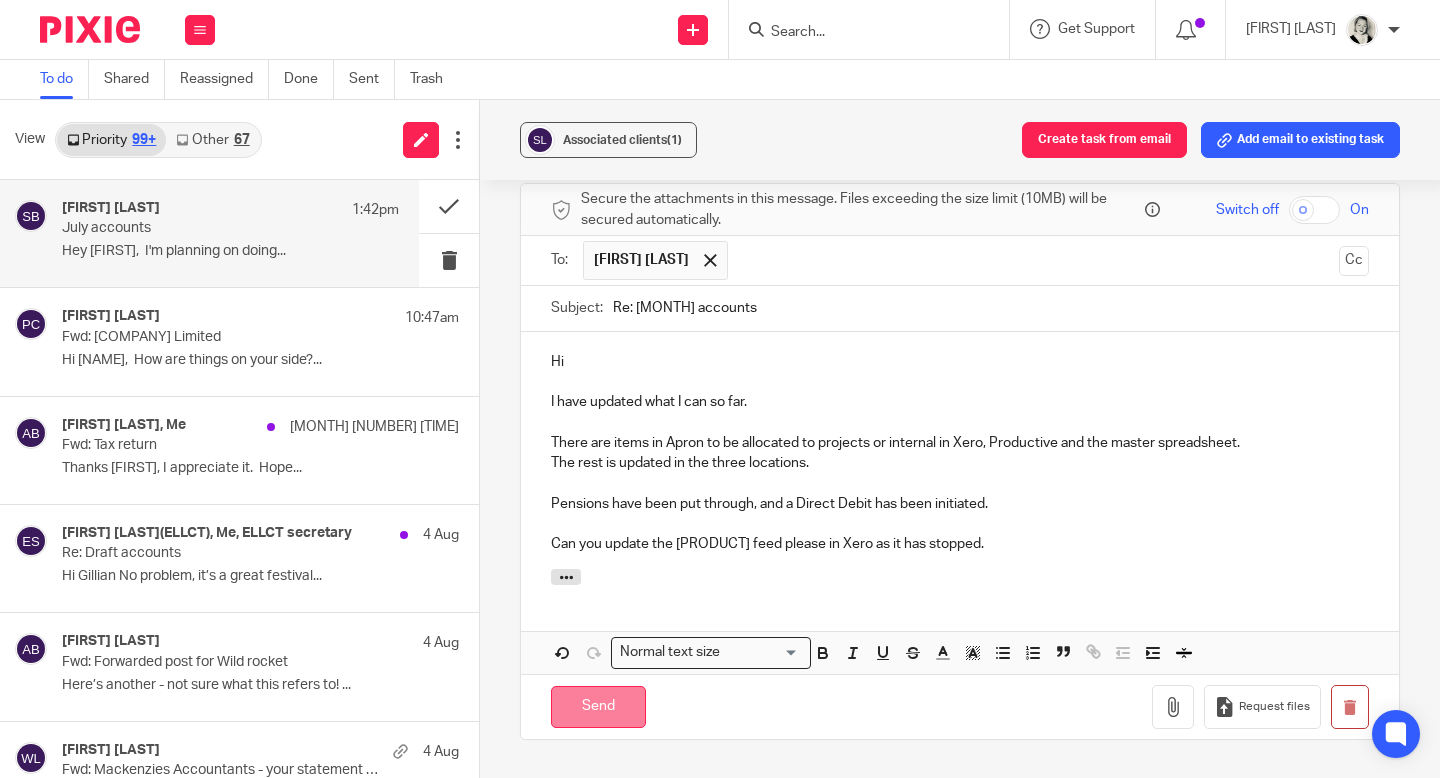 click on "Send" at bounding box center (598, 707) 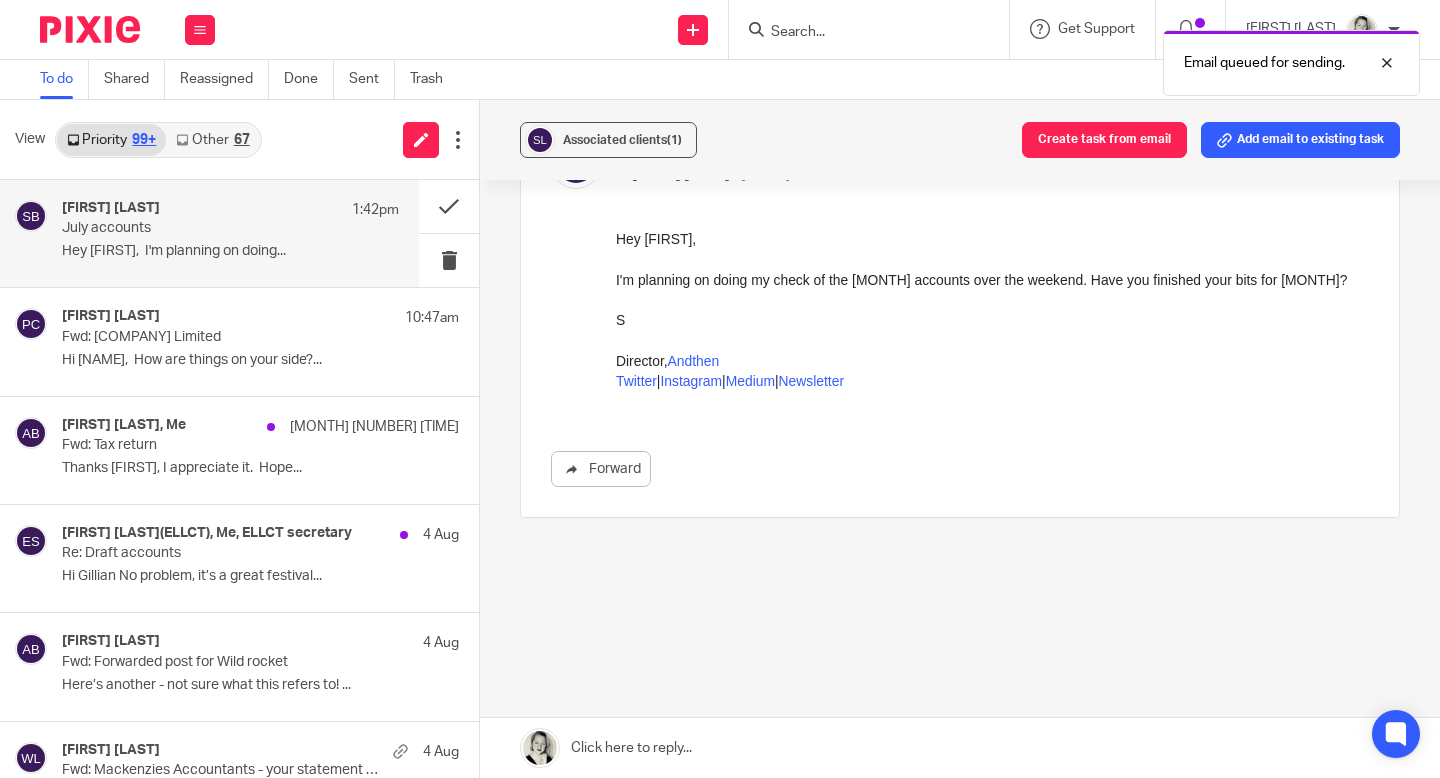 scroll, scrollTop: 166, scrollLeft: 0, axis: vertical 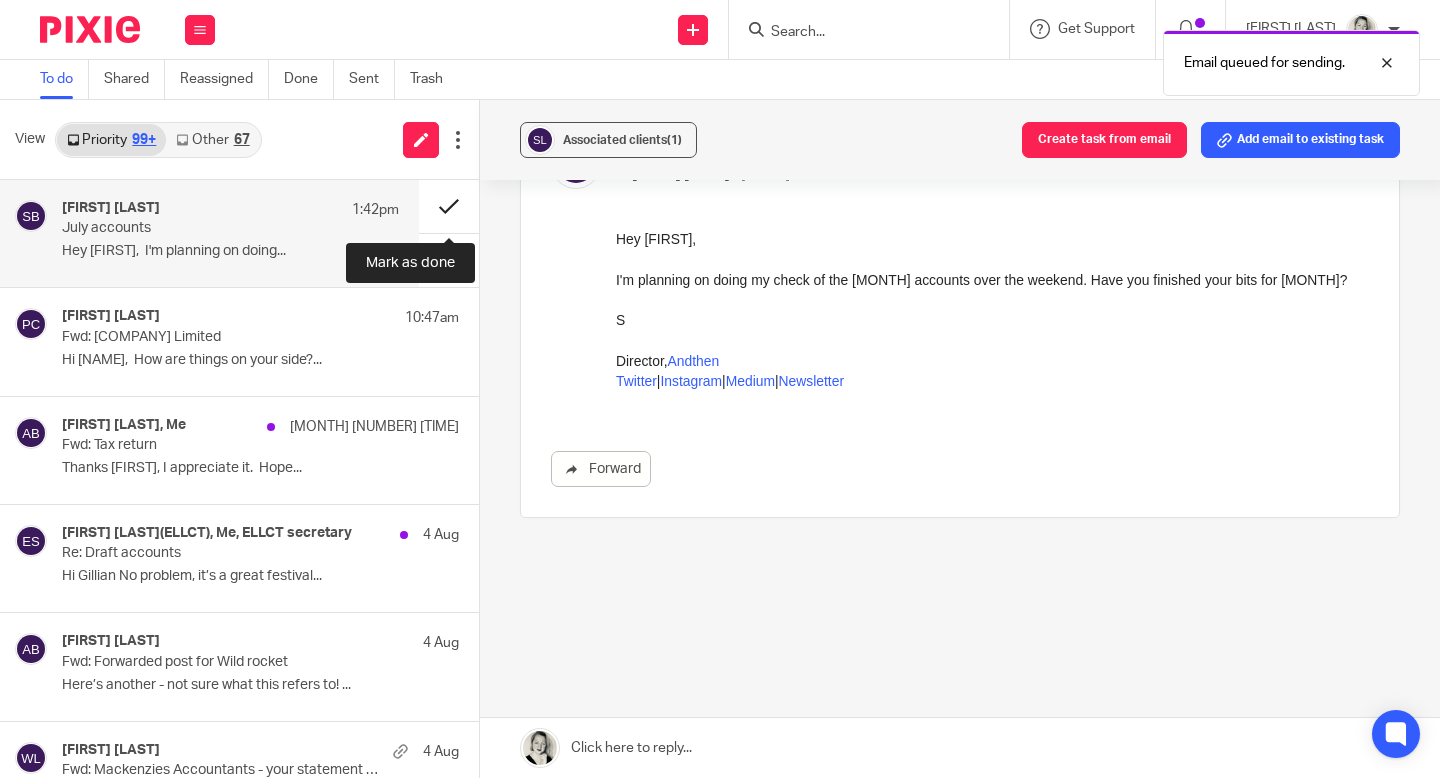 click at bounding box center [449, 206] 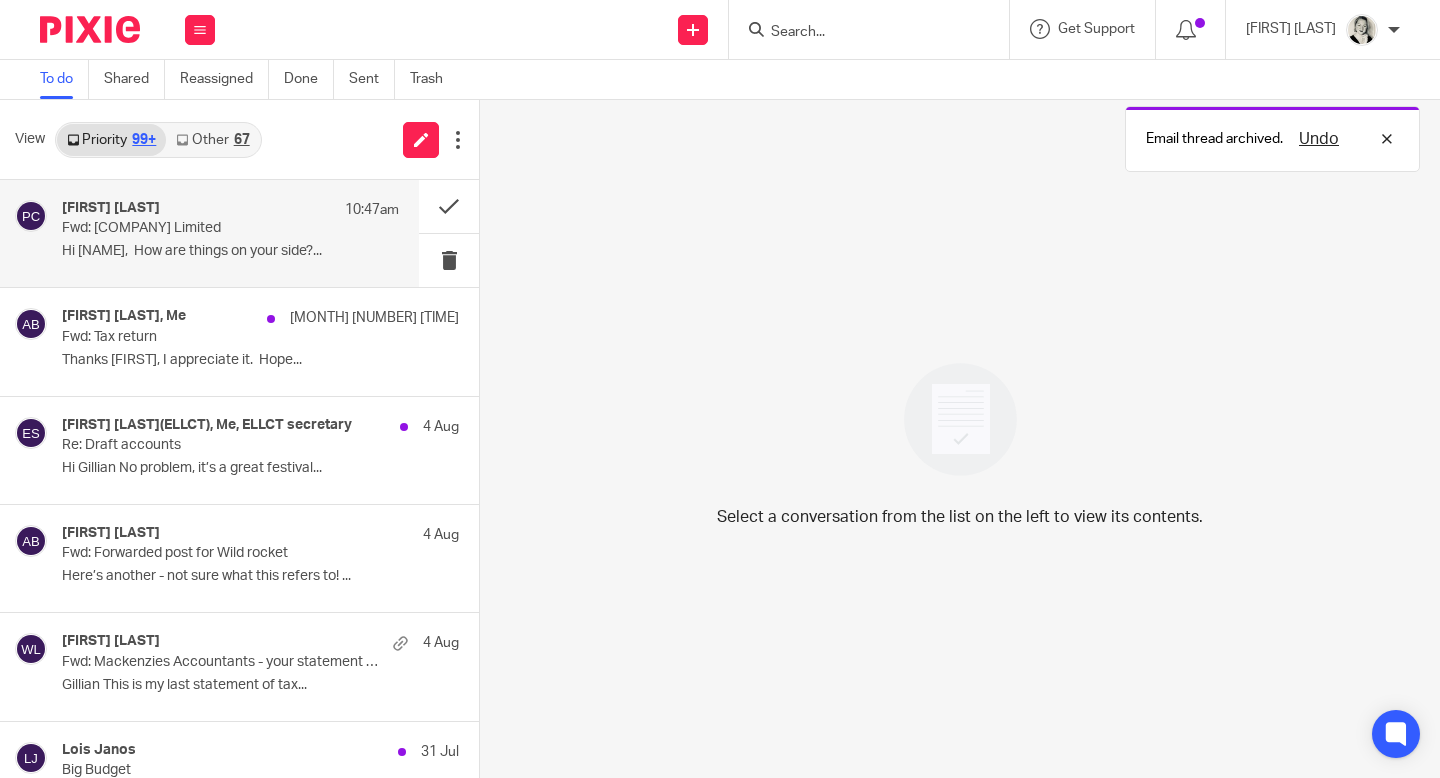 click on "Fwd: Beastly Brews Limited" at bounding box center (197, 228) 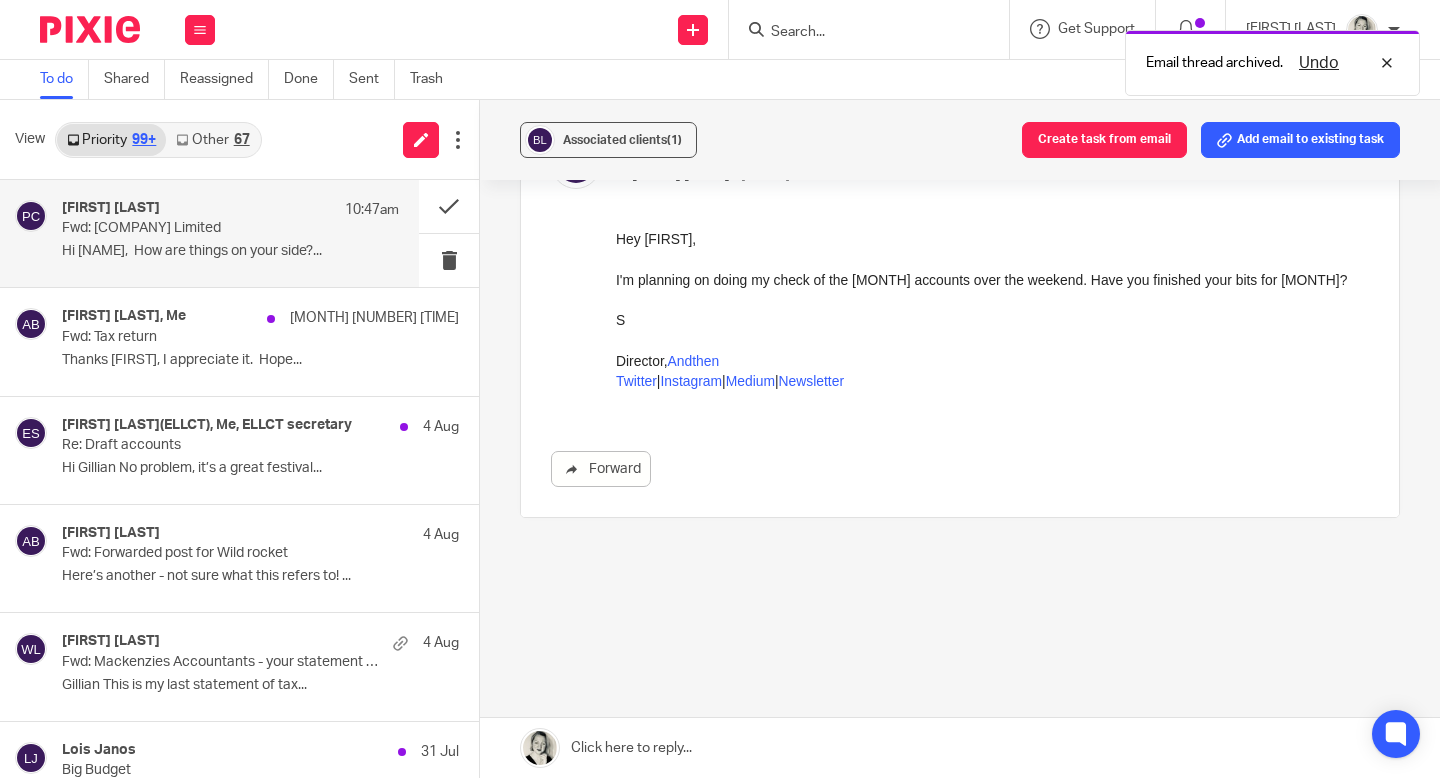 scroll, scrollTop: 0, scrollLeft: 0, axis: both 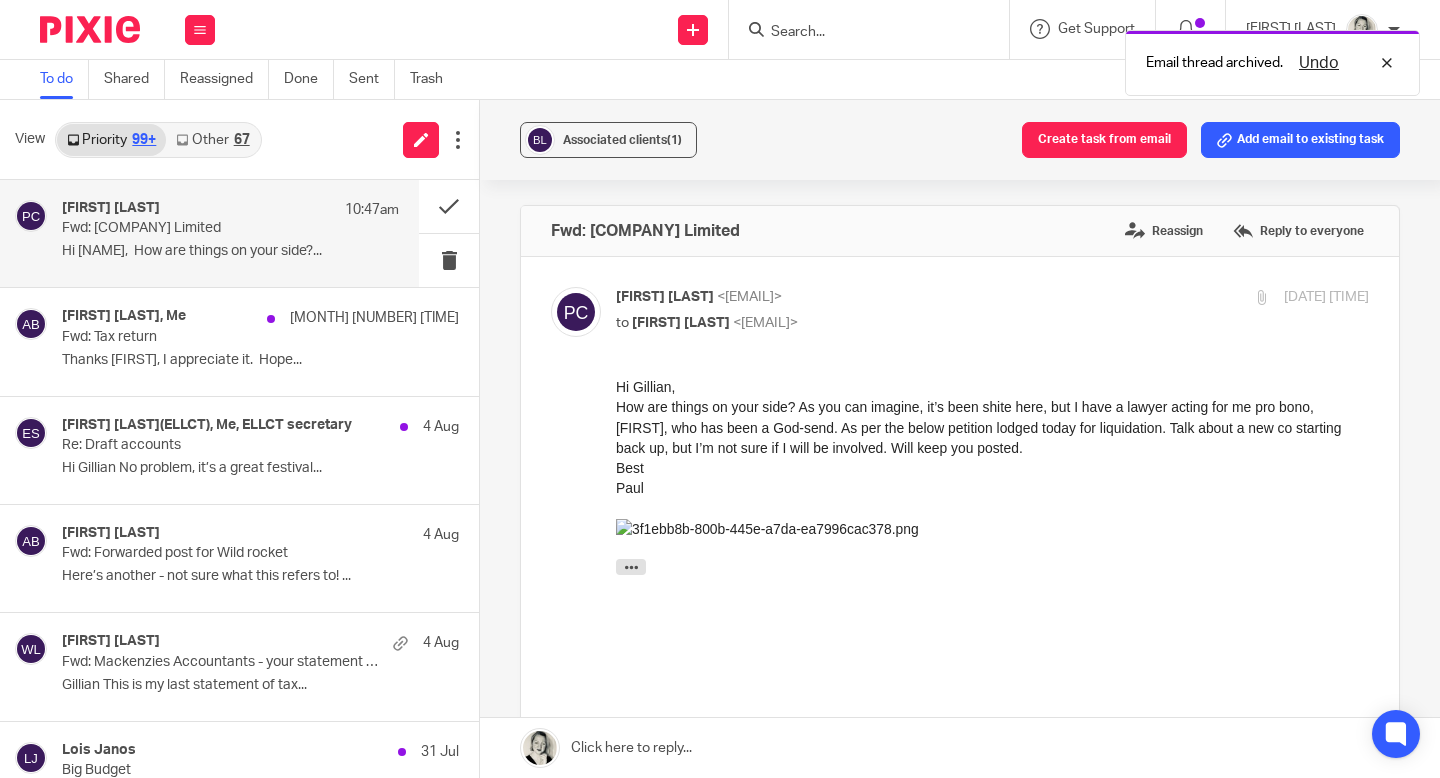 click at bounding box center (960, 748) 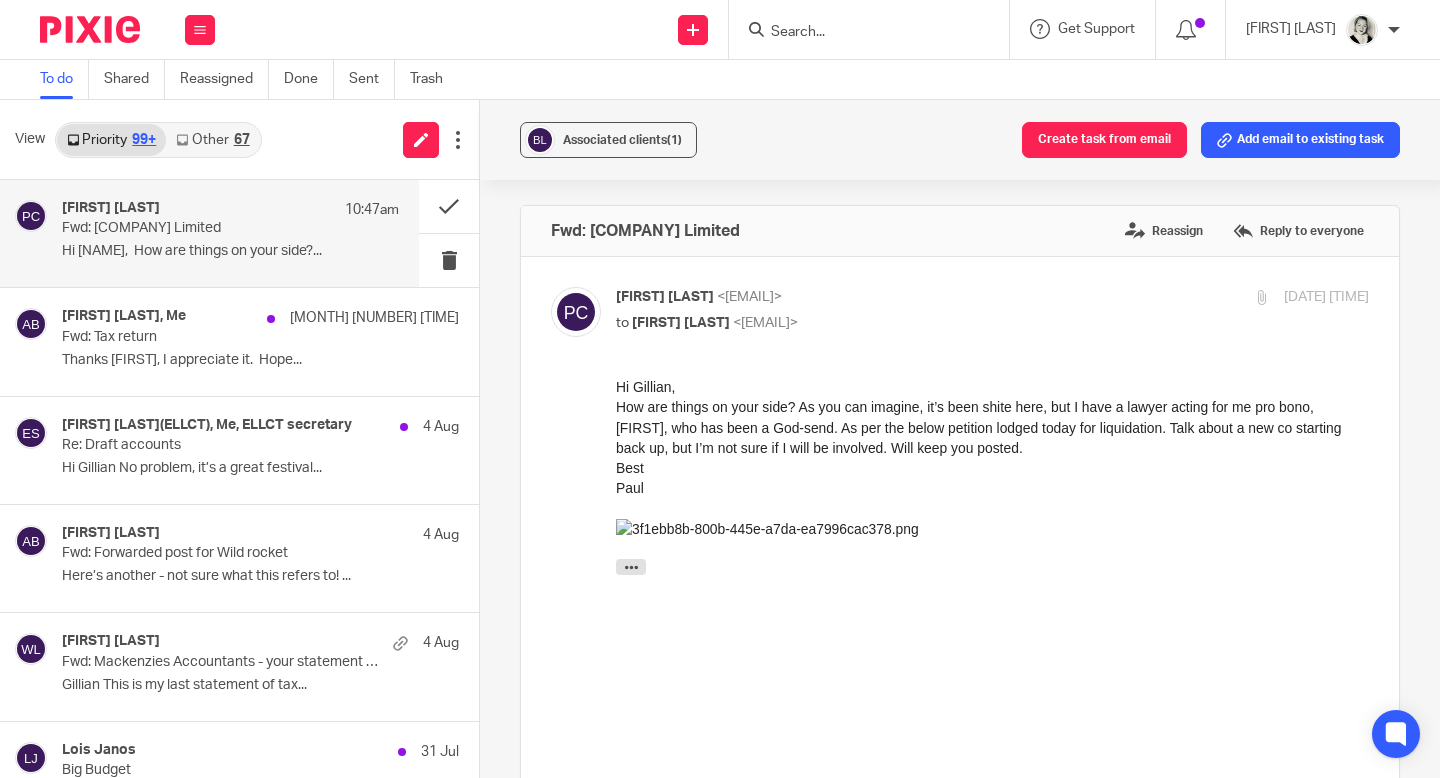scroll, scrollTop: 863, scrollLeft: 0, axis: vertical 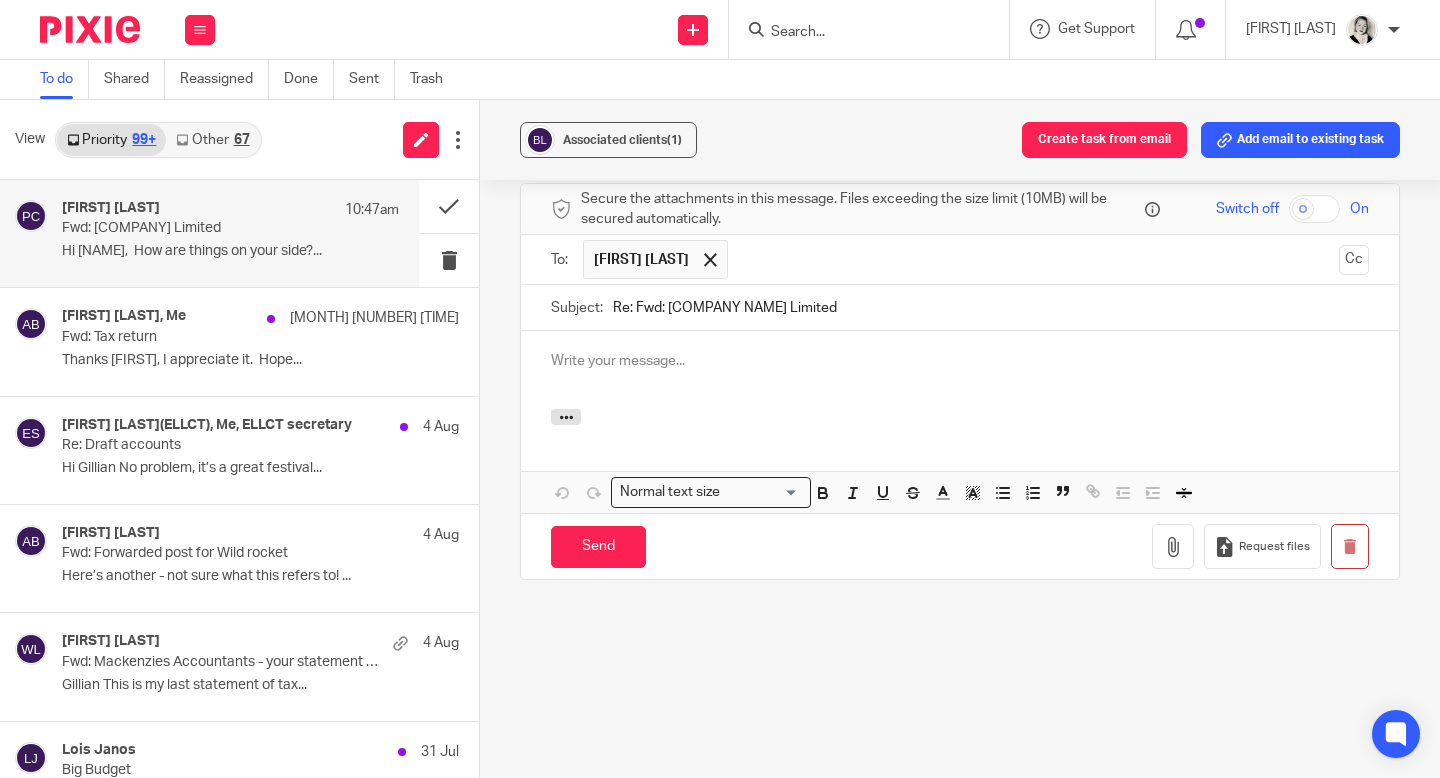 type 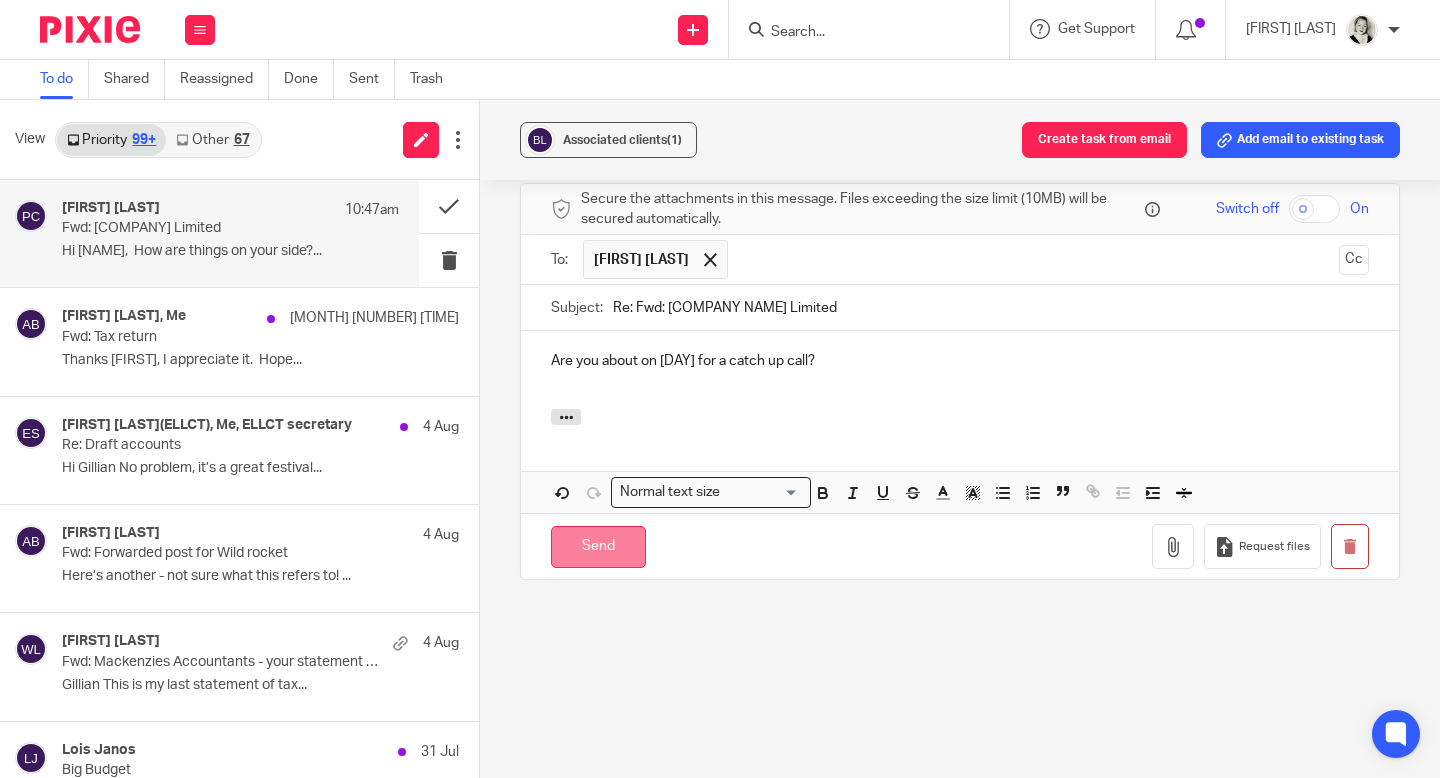 click on "Send" at bounding box center [598, 547] 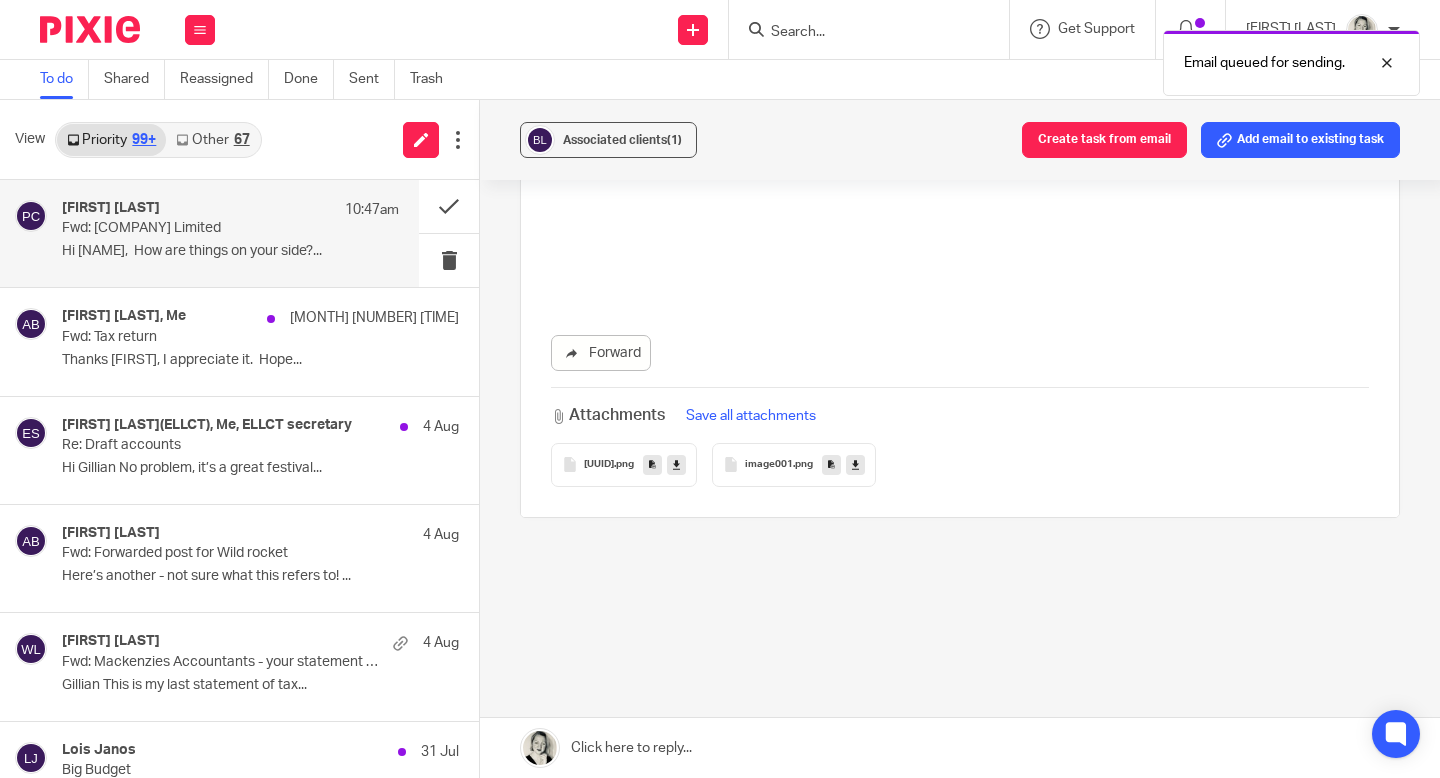scroll, scrollTop: 516, scrollLeft: 0, axis: vertical 